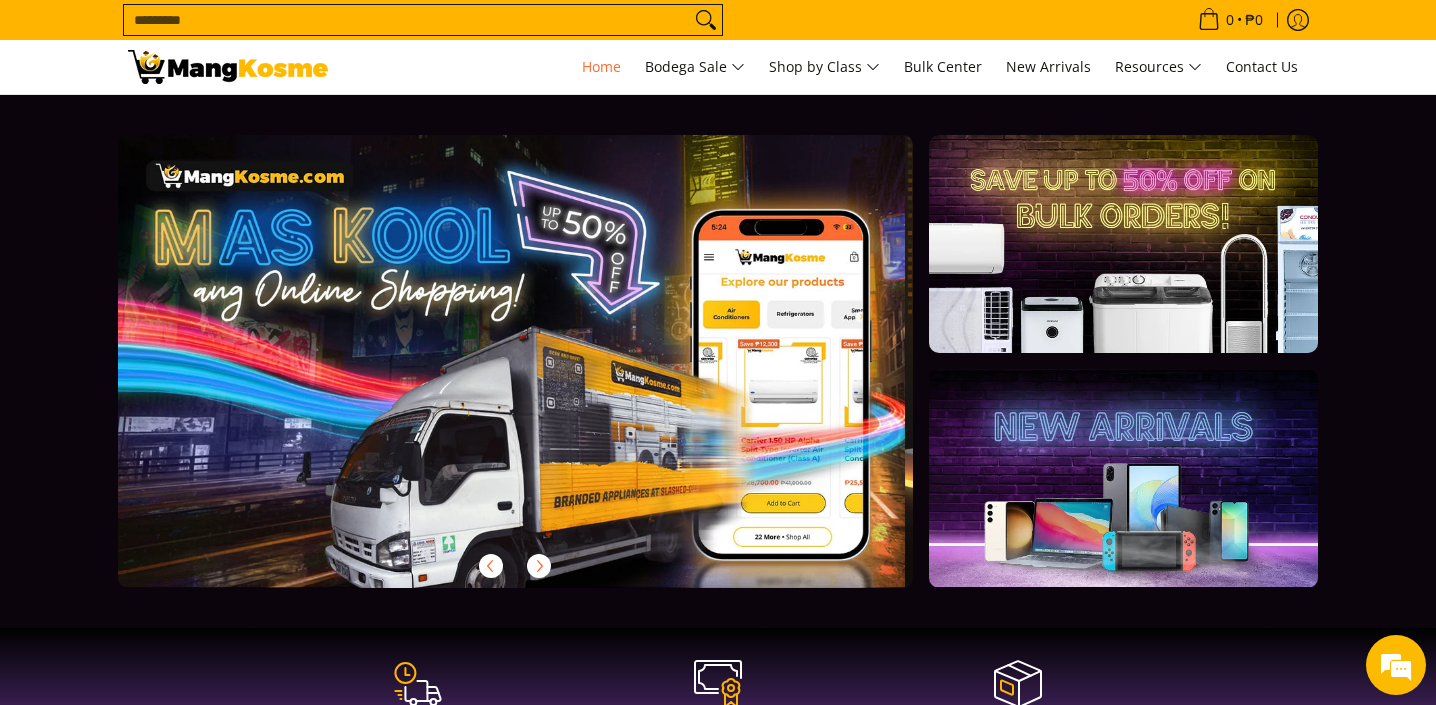 scroll, scrollTop: 0, scrollLeft: 0, axis: both 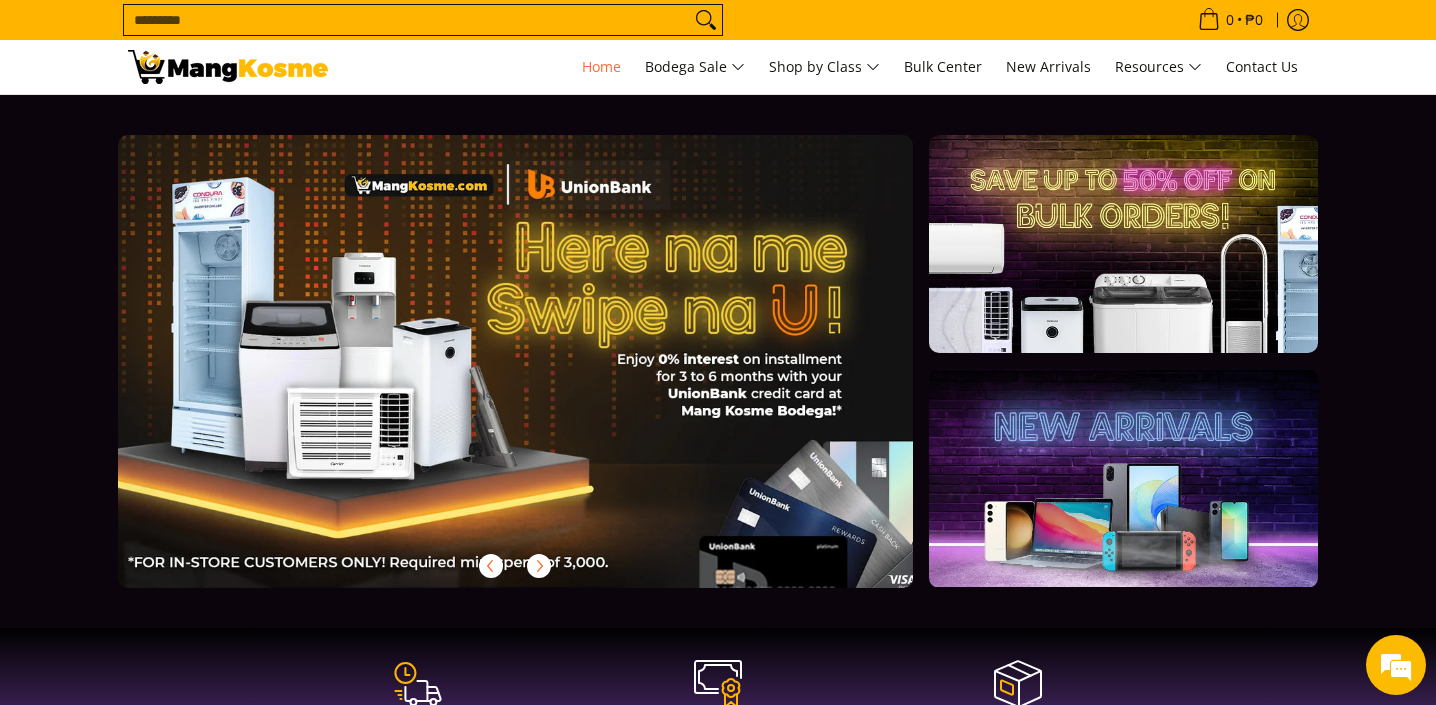 click at bounding box center (547, 377) 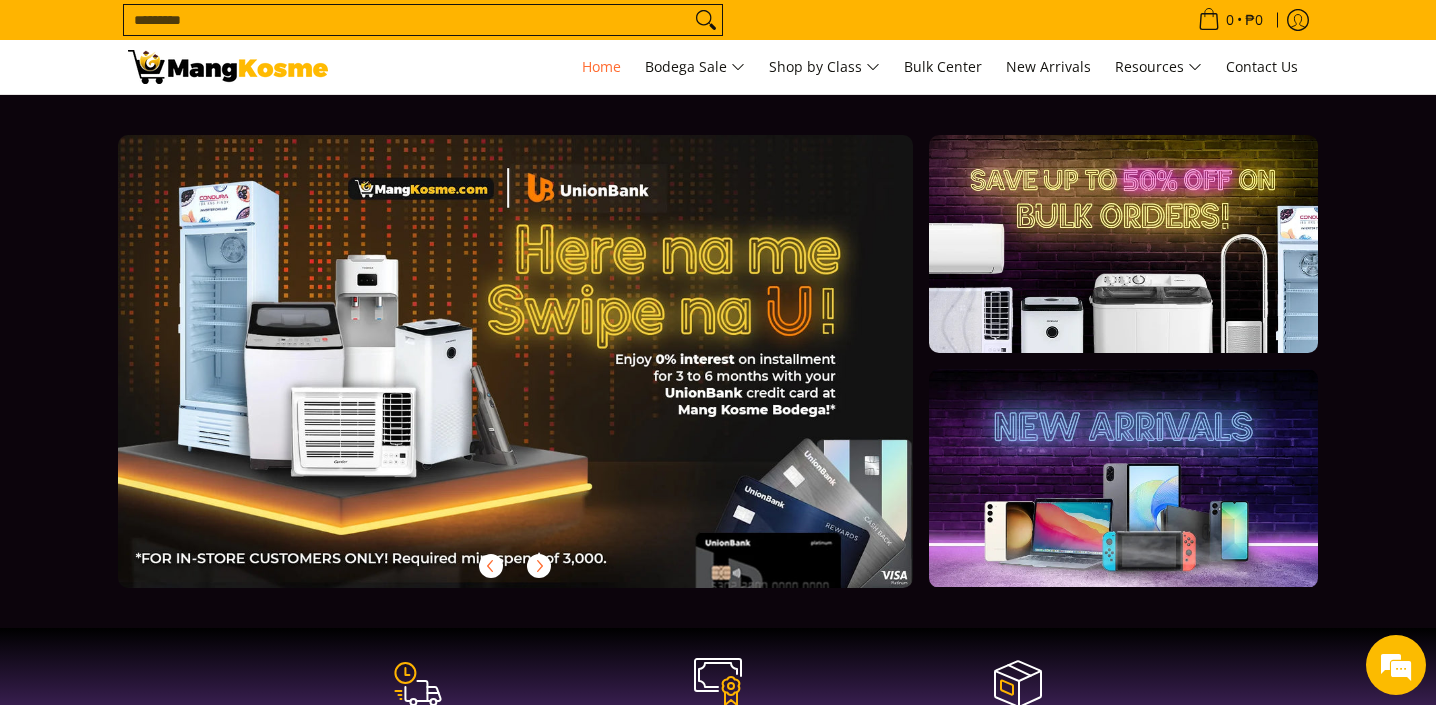 scroll, scrollTop: 0, scrollLeft: 0, axis: both 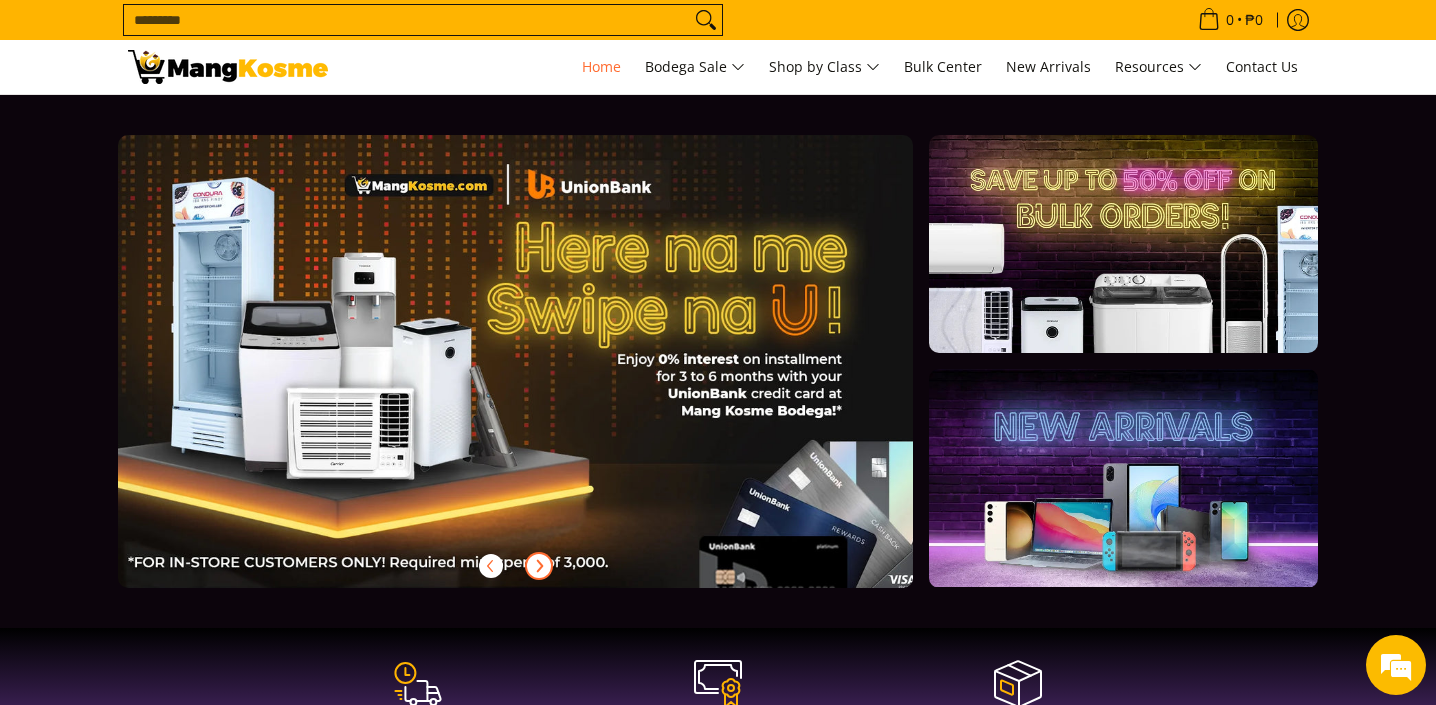 click 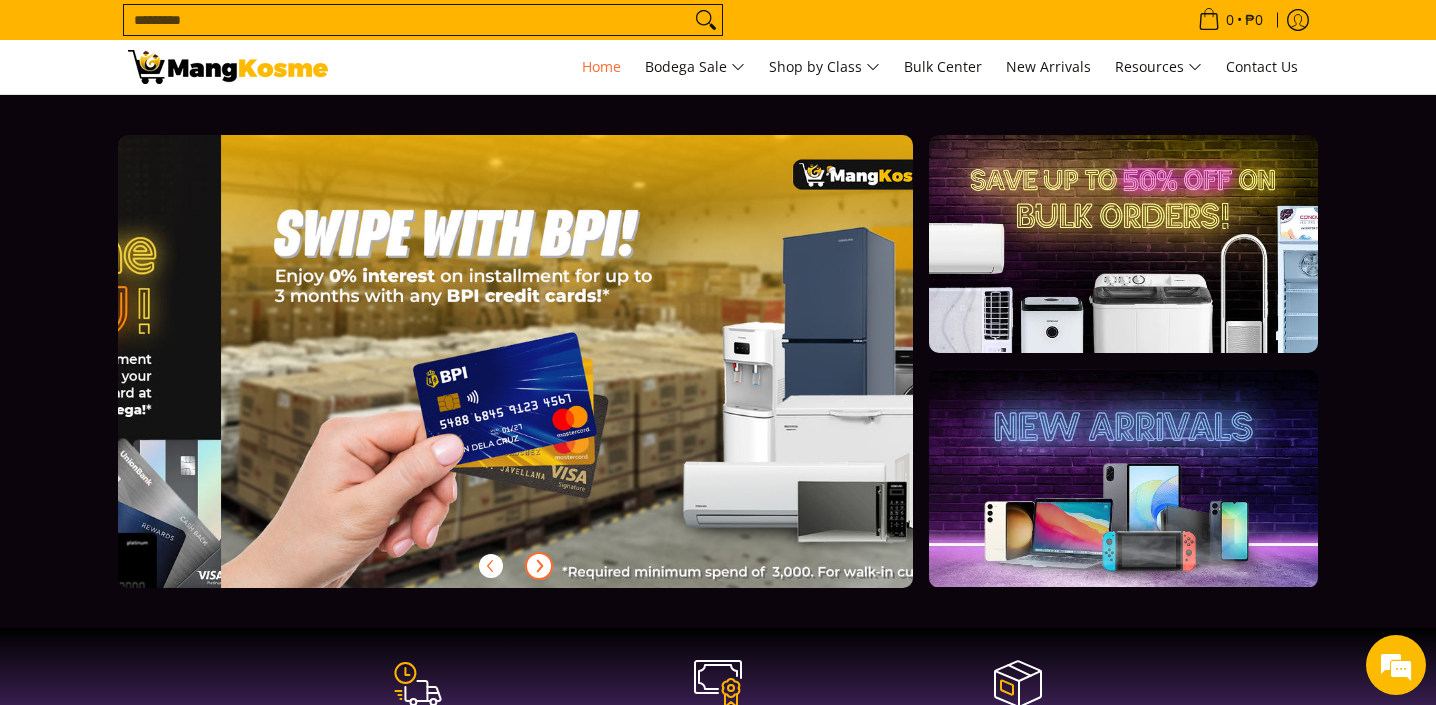 scroll, scrollTop: 0, scrollLeft: 1590, axis: horizontal 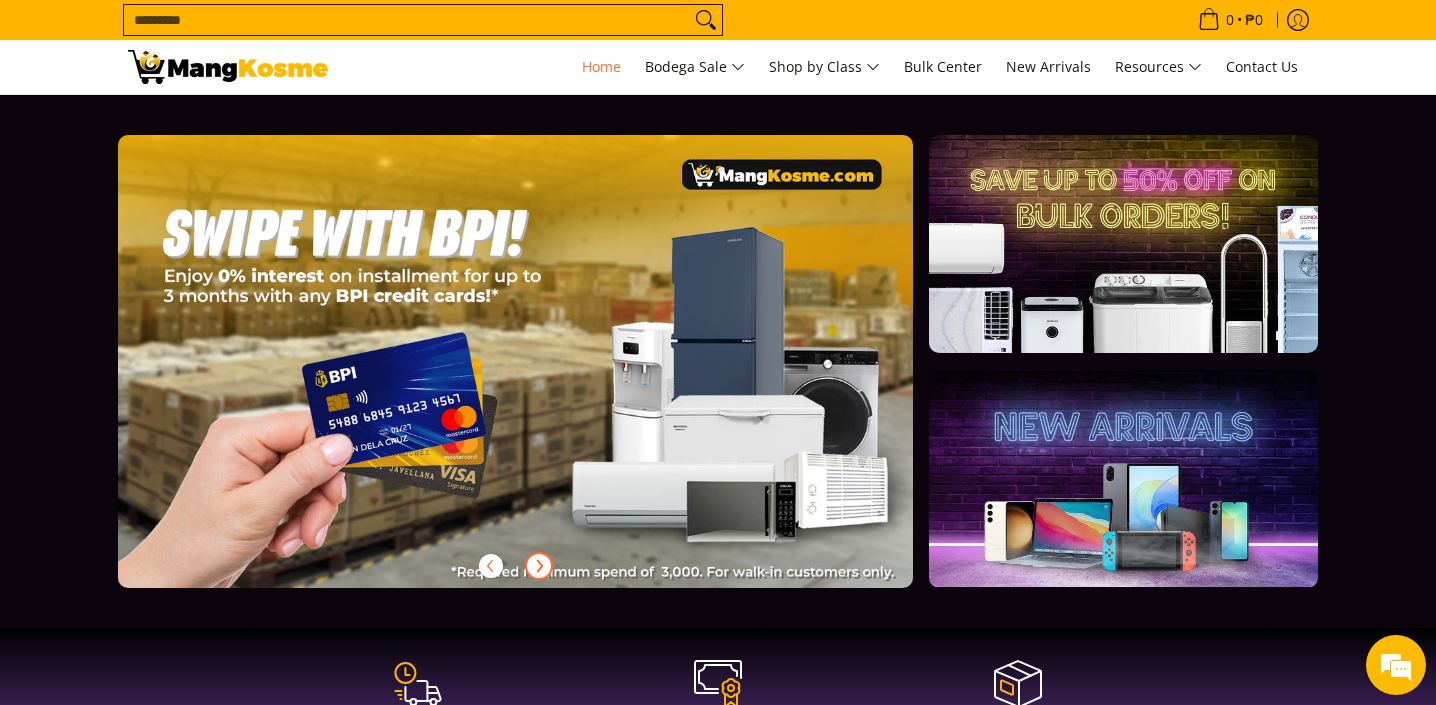 click 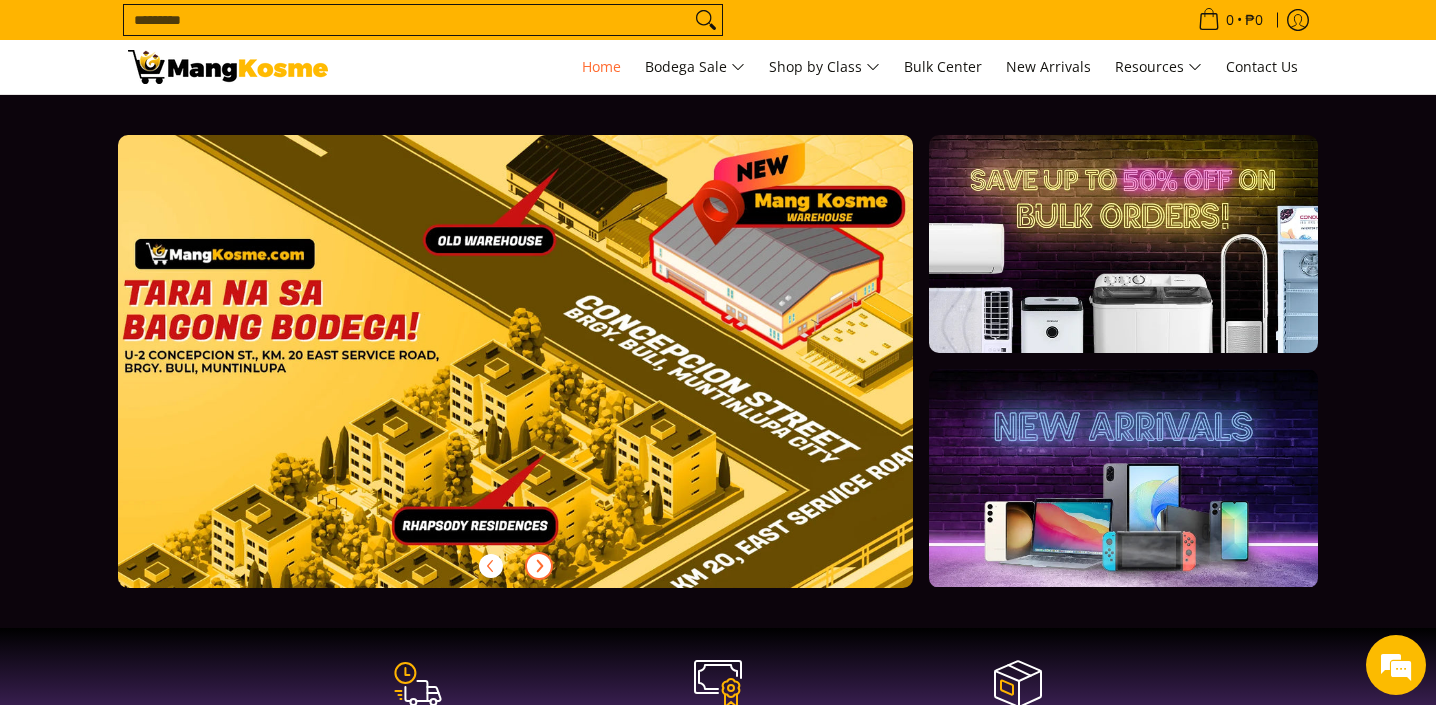 scroll, scrollTop: 0, scrollLeft: 2385, axis: horizontal 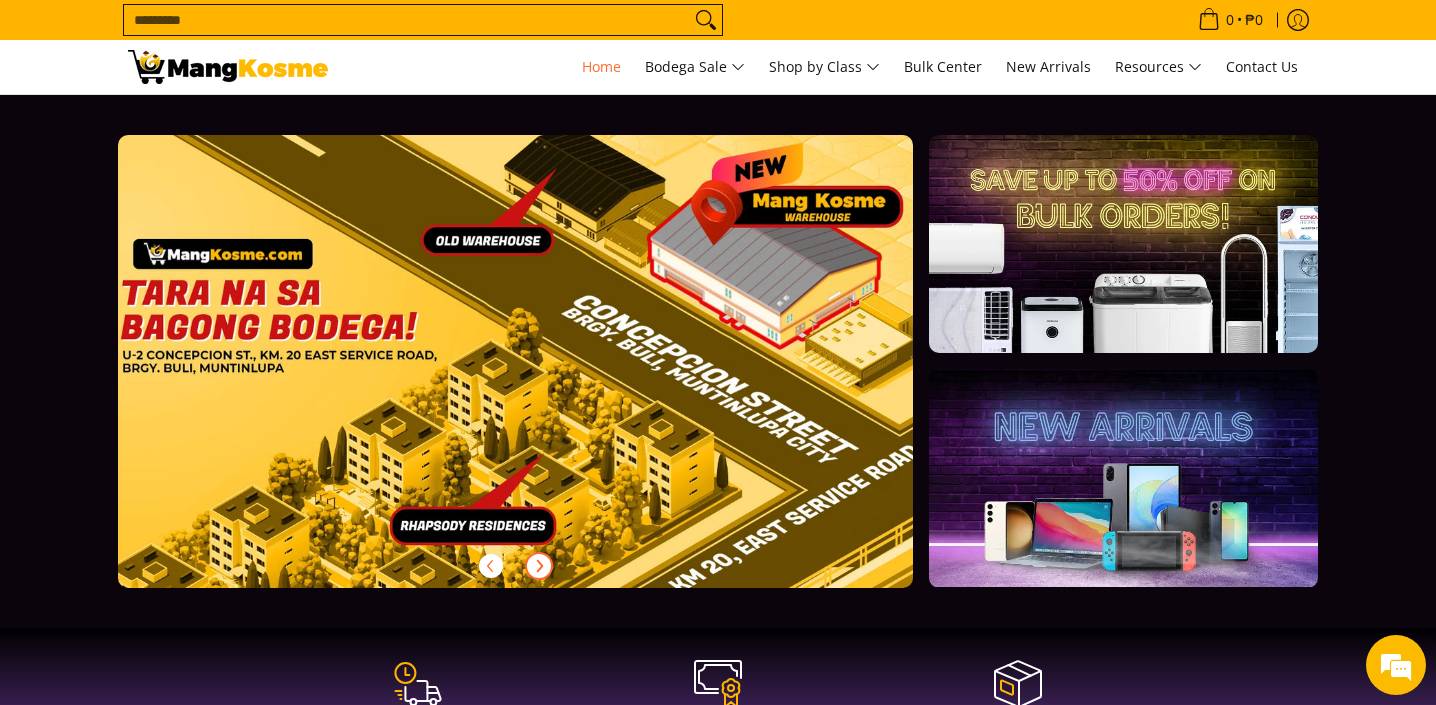 click 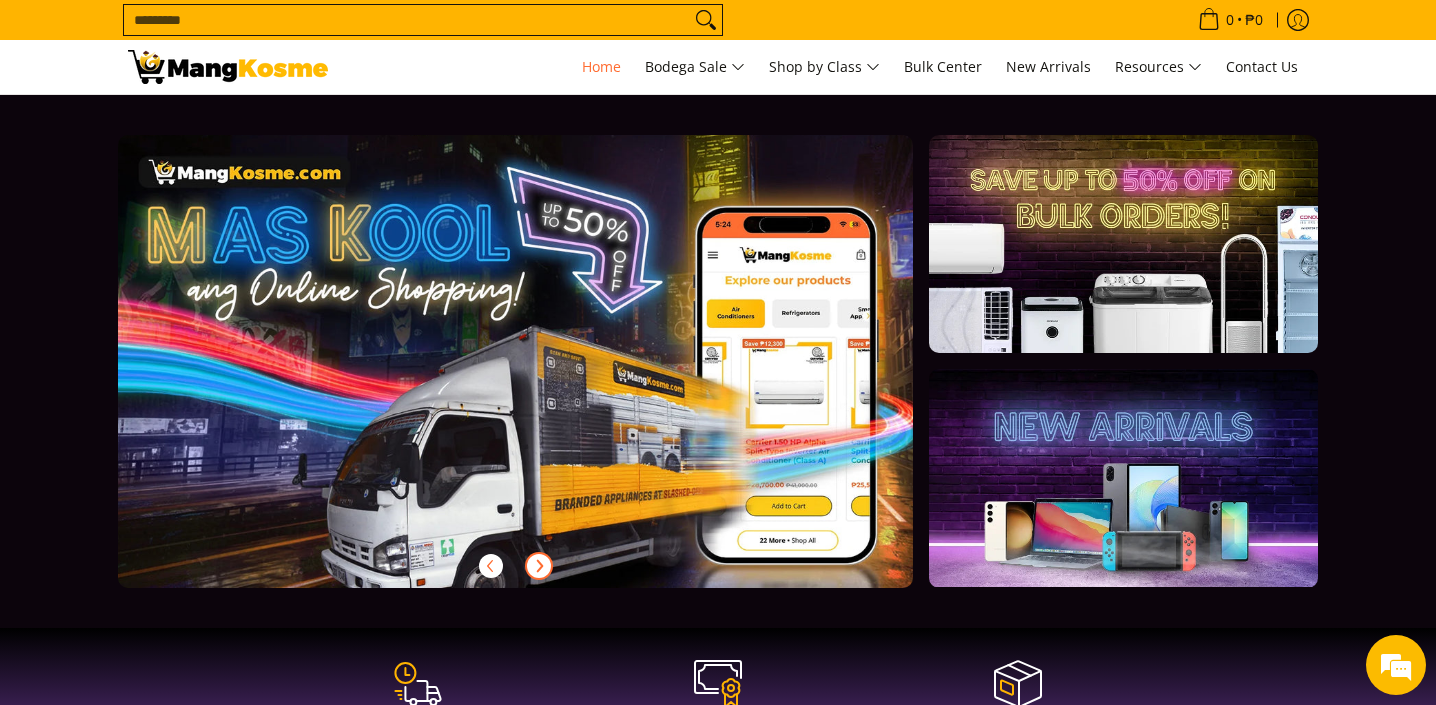 scroll, scrollTop: 0, scrollLeft: 0, axis: both 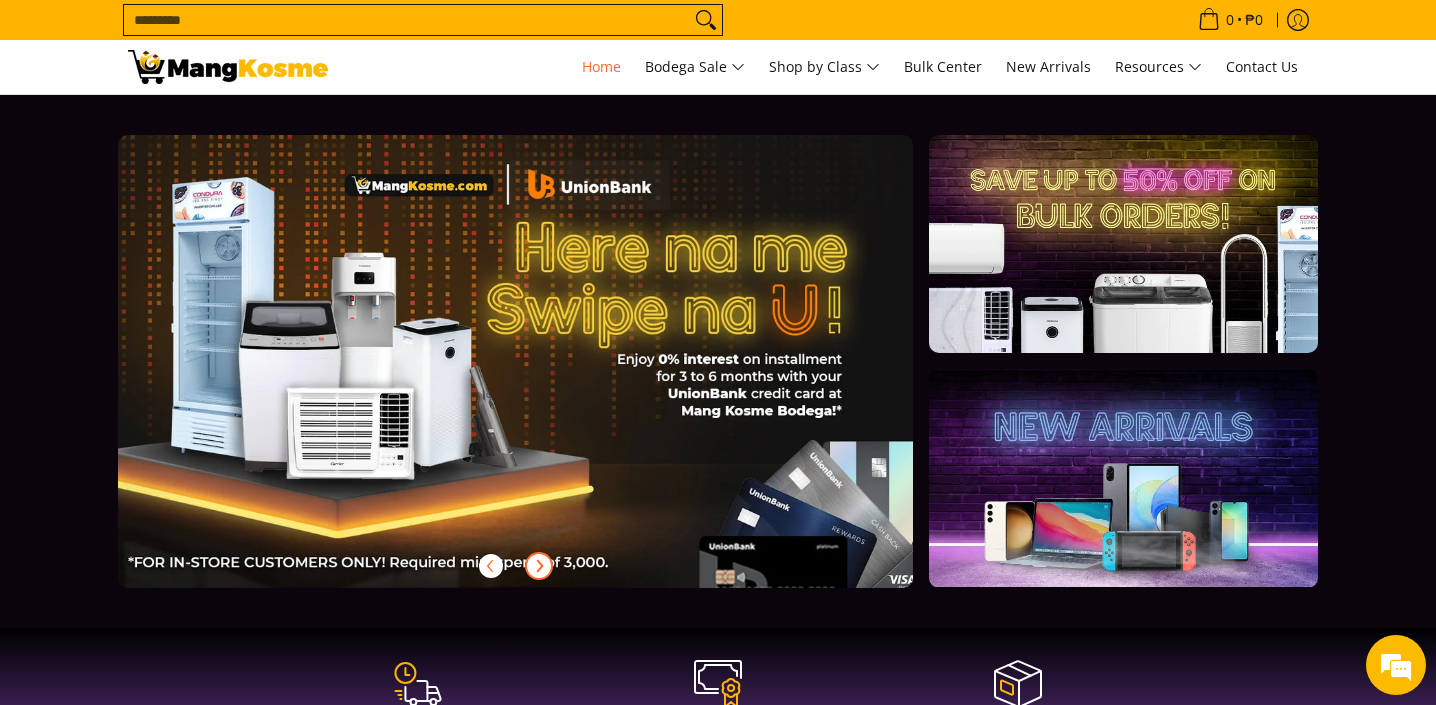 click 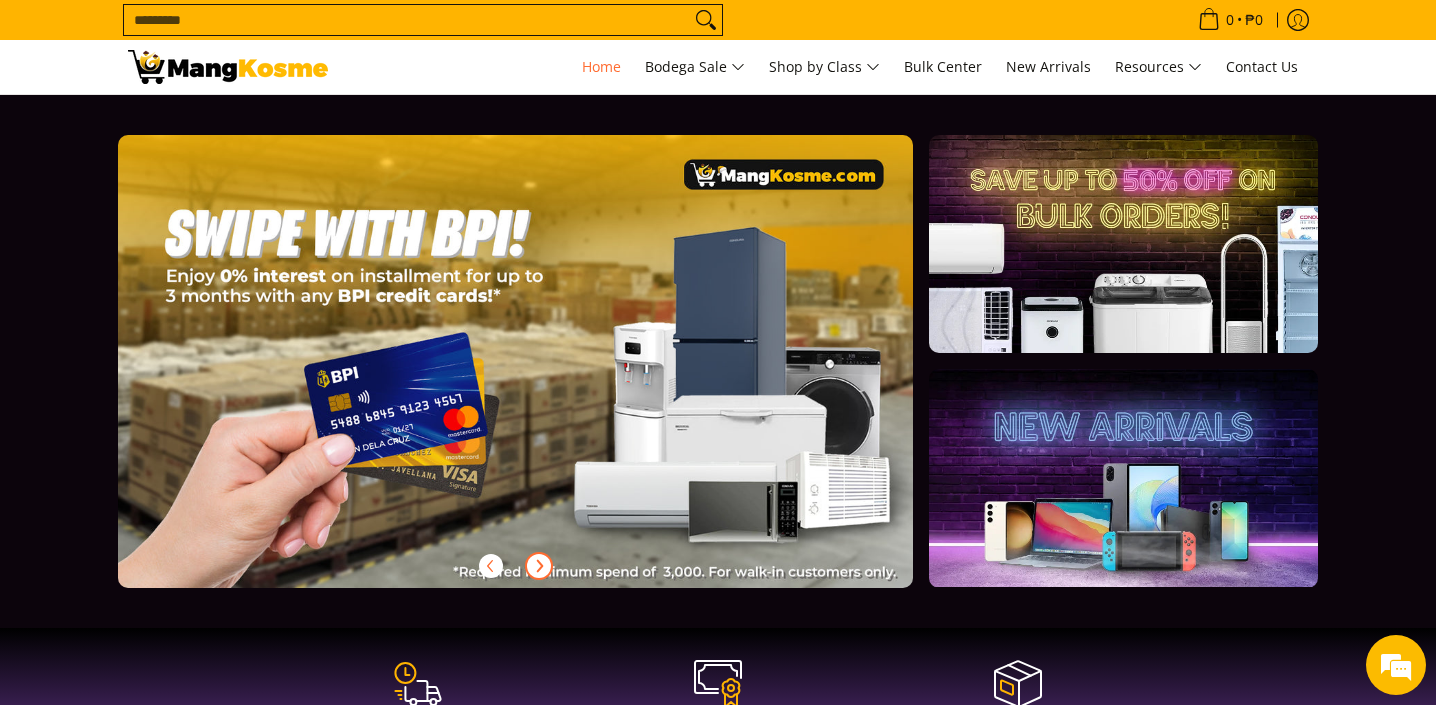scroll, scrollTop: 0, scrollLeft: 1590, axis: horizontal 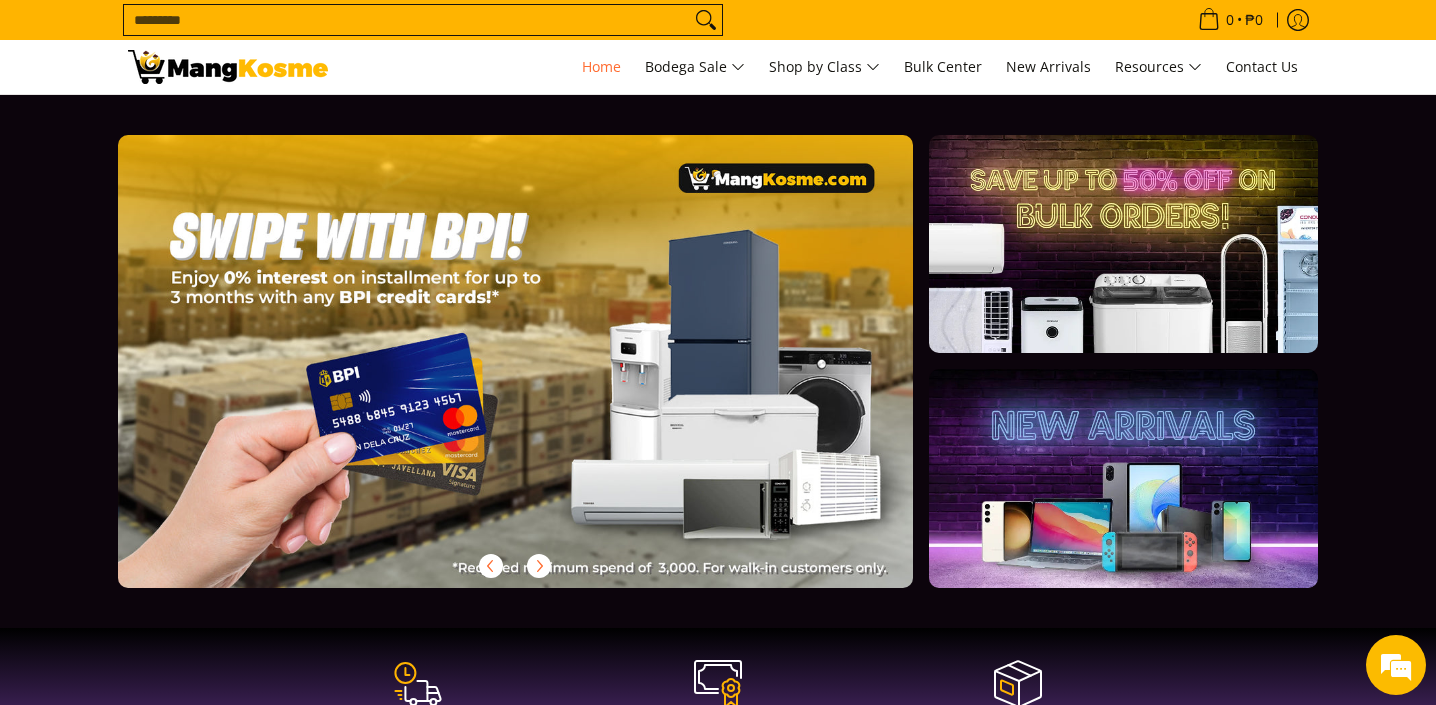 click at bounding box center (1123, 478) 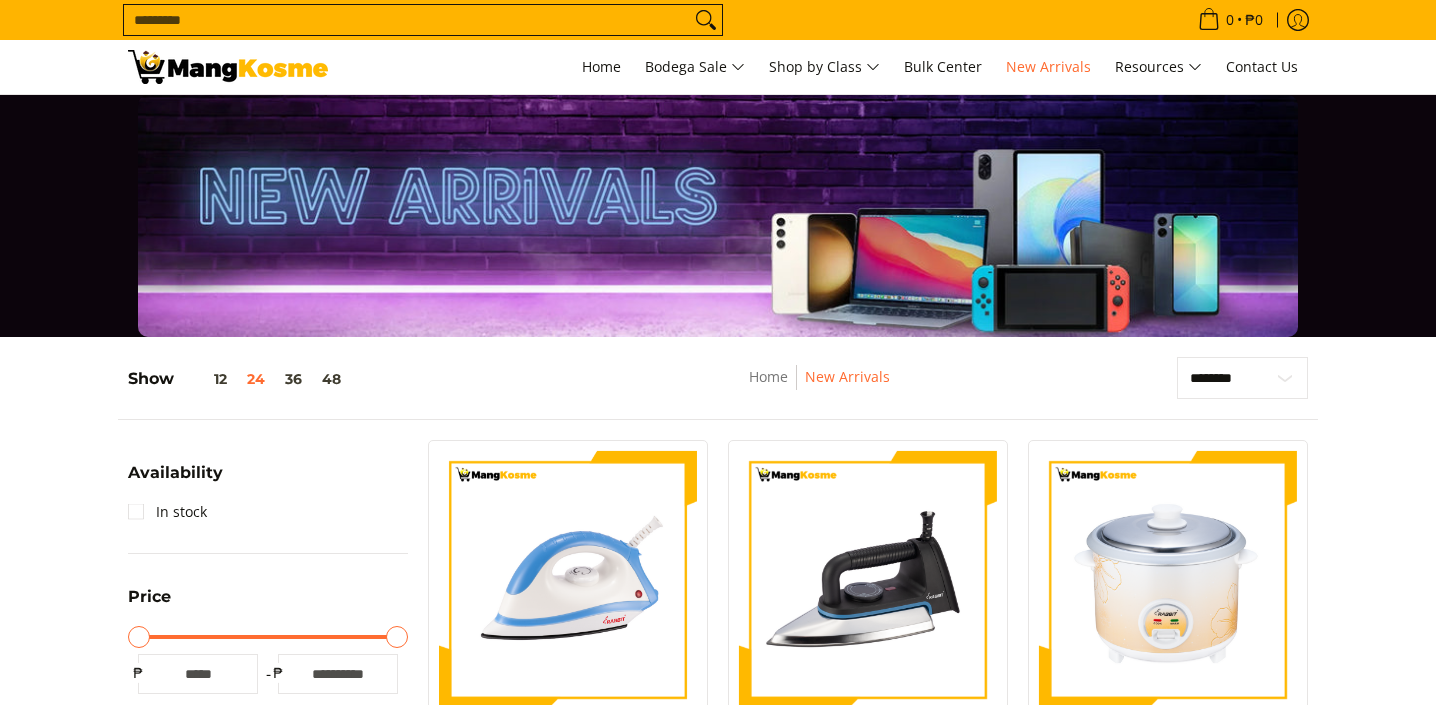 scroll, scrollTop: 0, scrollLeft: 0, axis: both 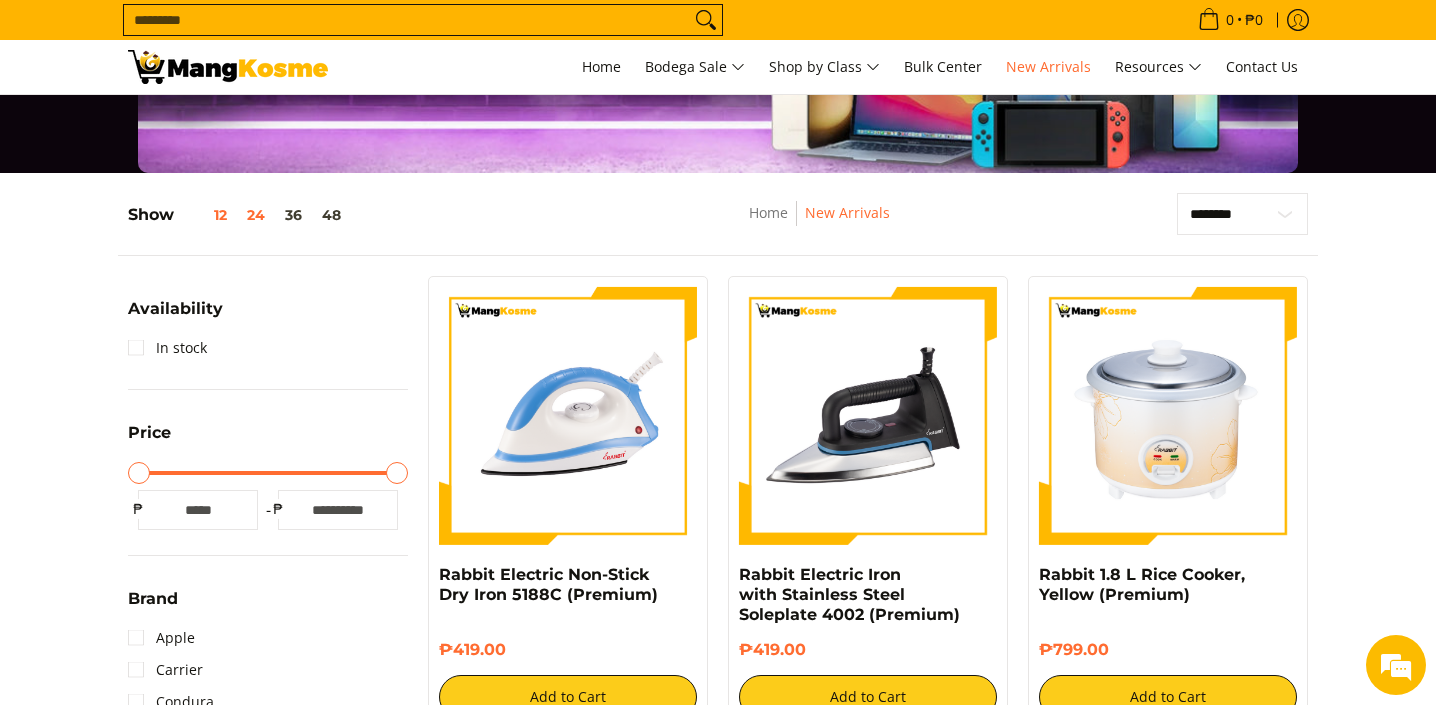 click on "12" at bounding box center [205, 215] 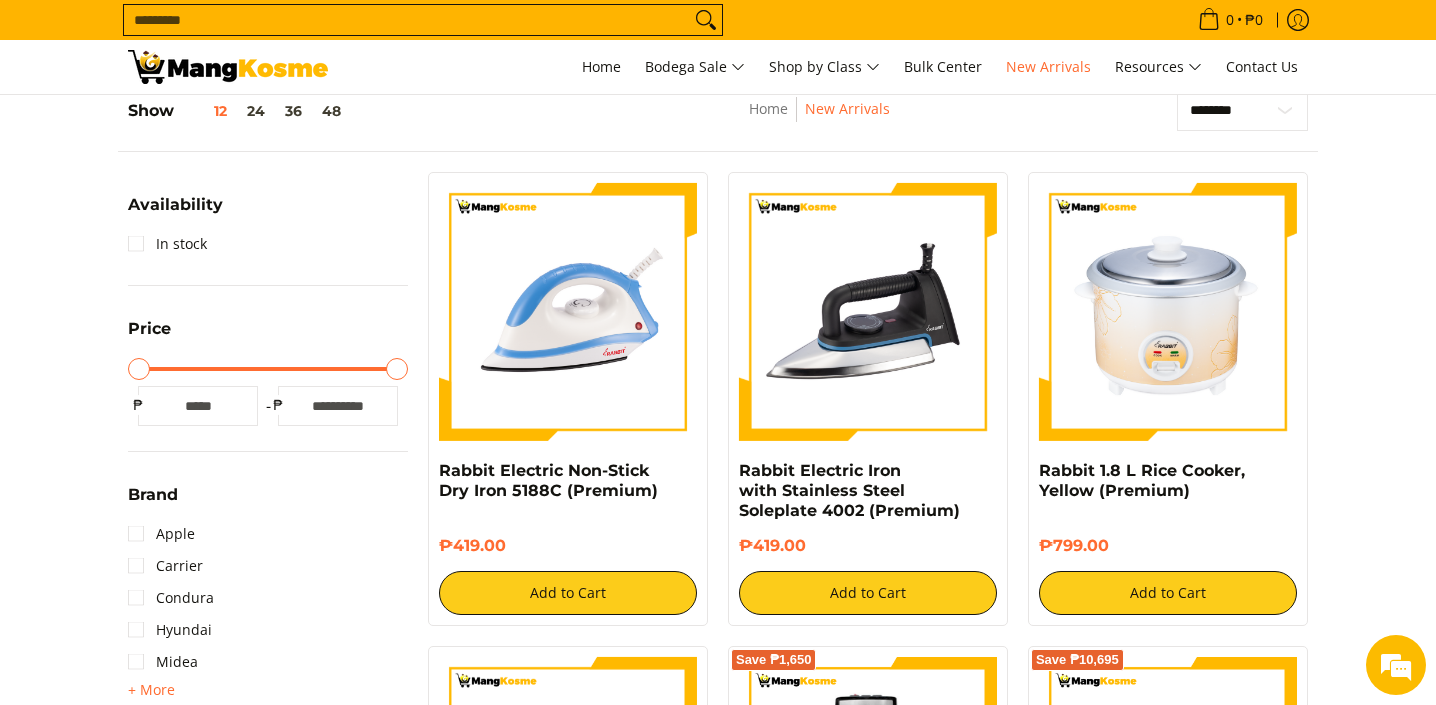 scroll, scrollTop: 226, scrollLeft: 0, axis: vertical 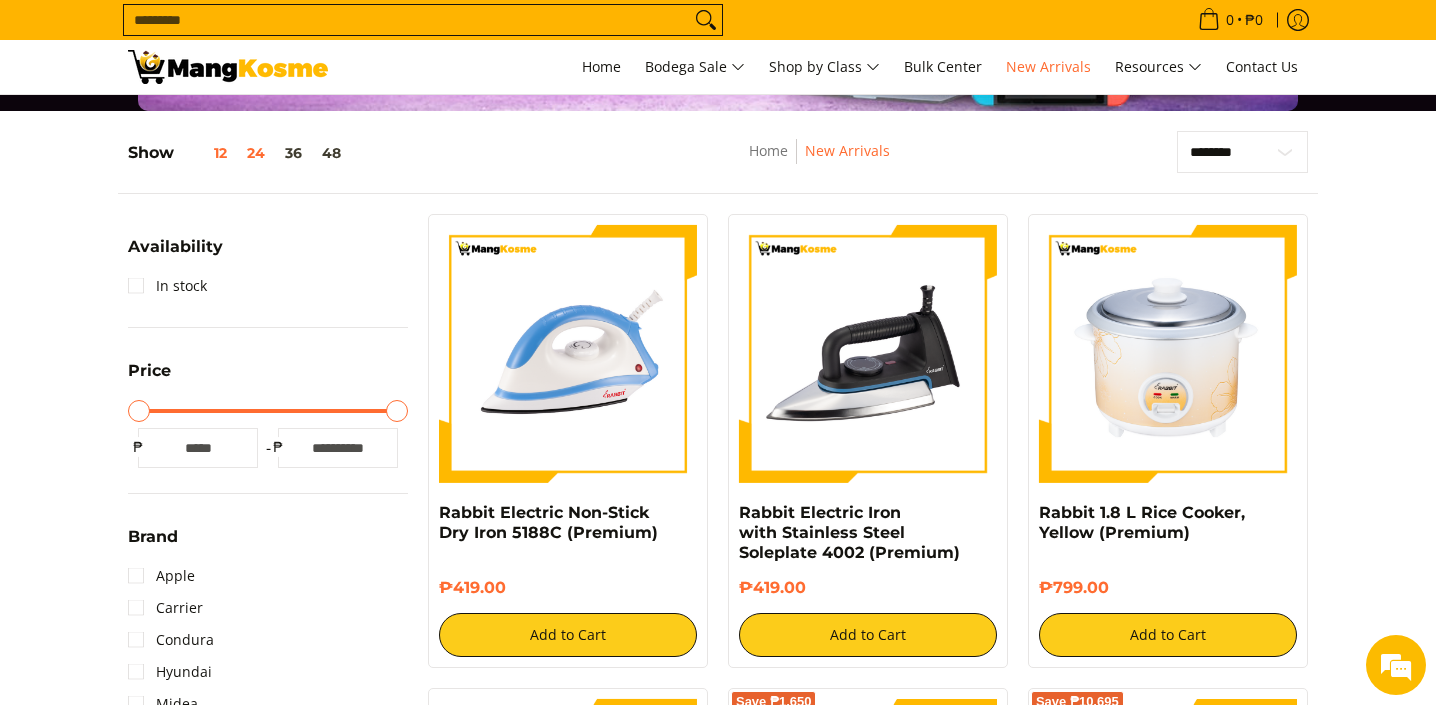 click on "24" at bounding box center [256, 153] 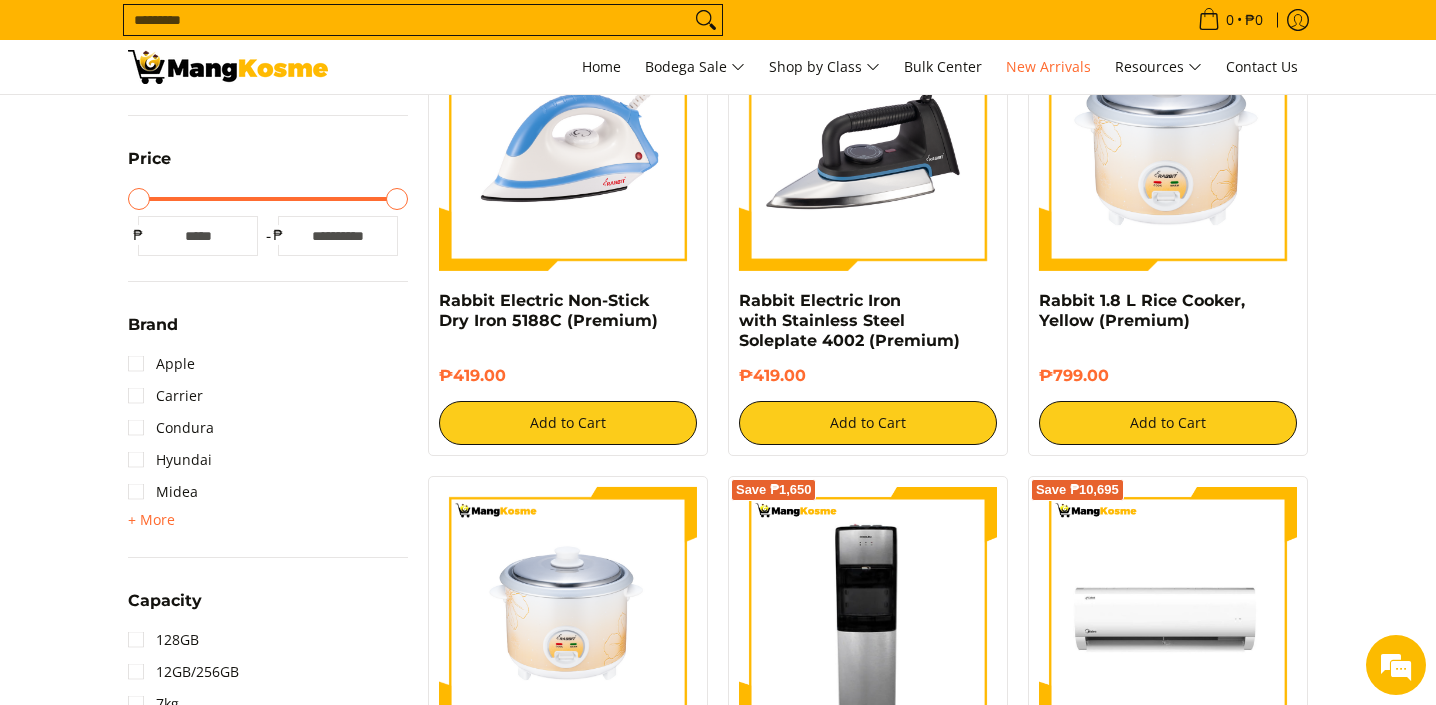 scroll, scrollTop: 173, scrollLeft: 0, axis: vertical 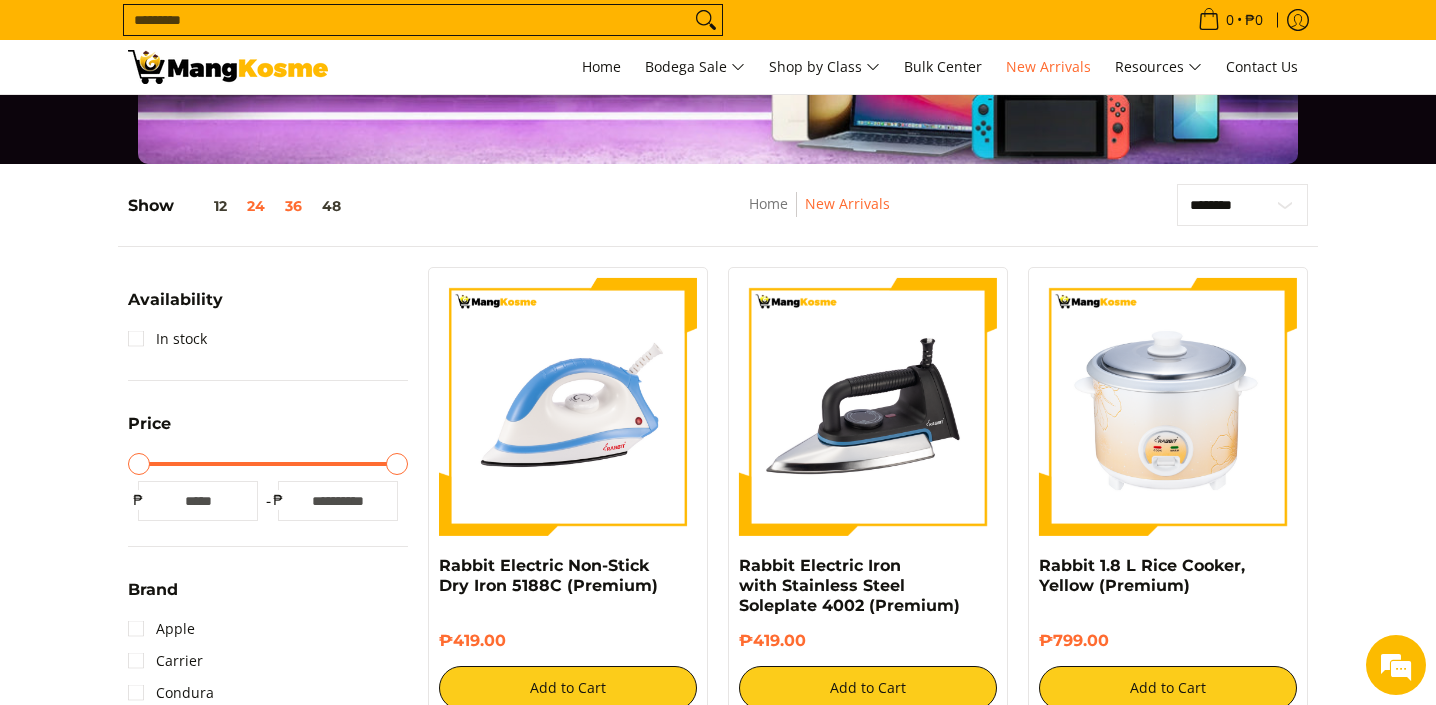 click on "36" at bounding box center (293, 206) 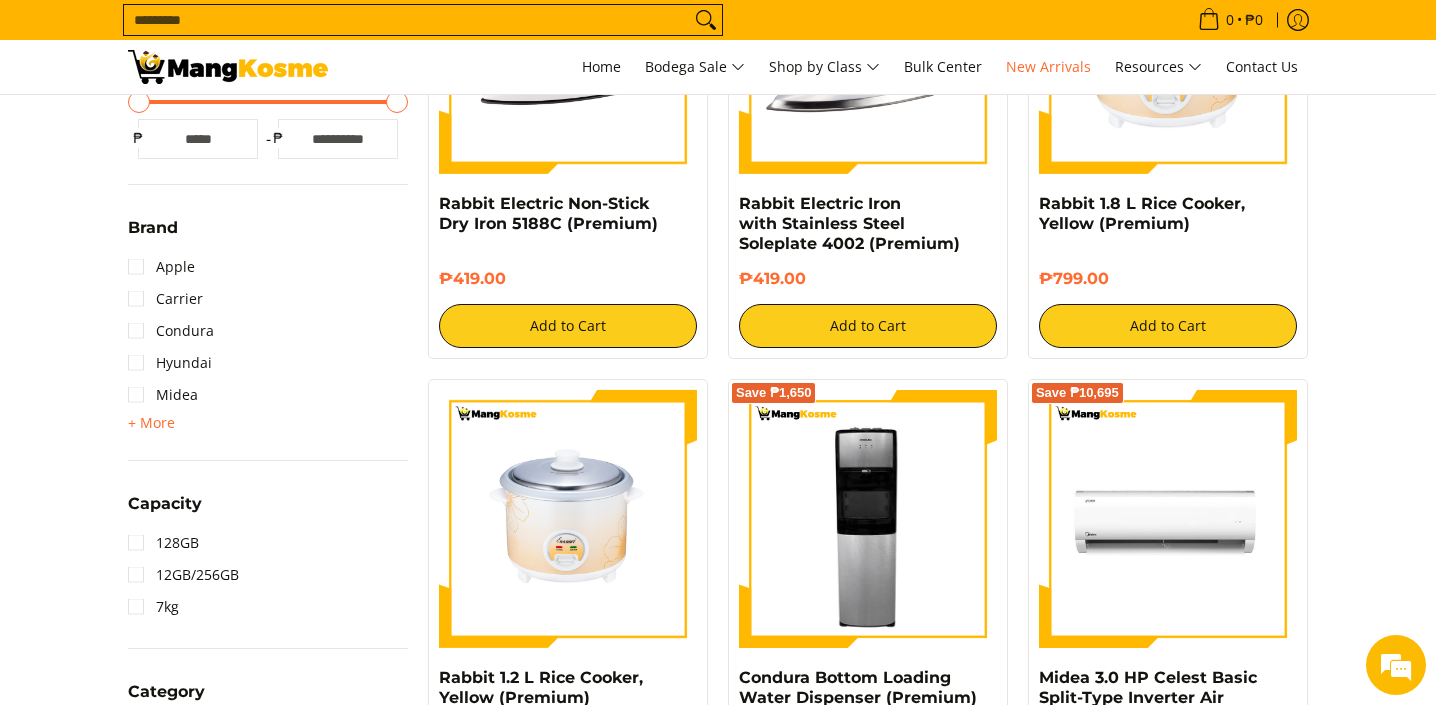 scroll, scrollTop: 0, scrollLeft: 0, axis: both 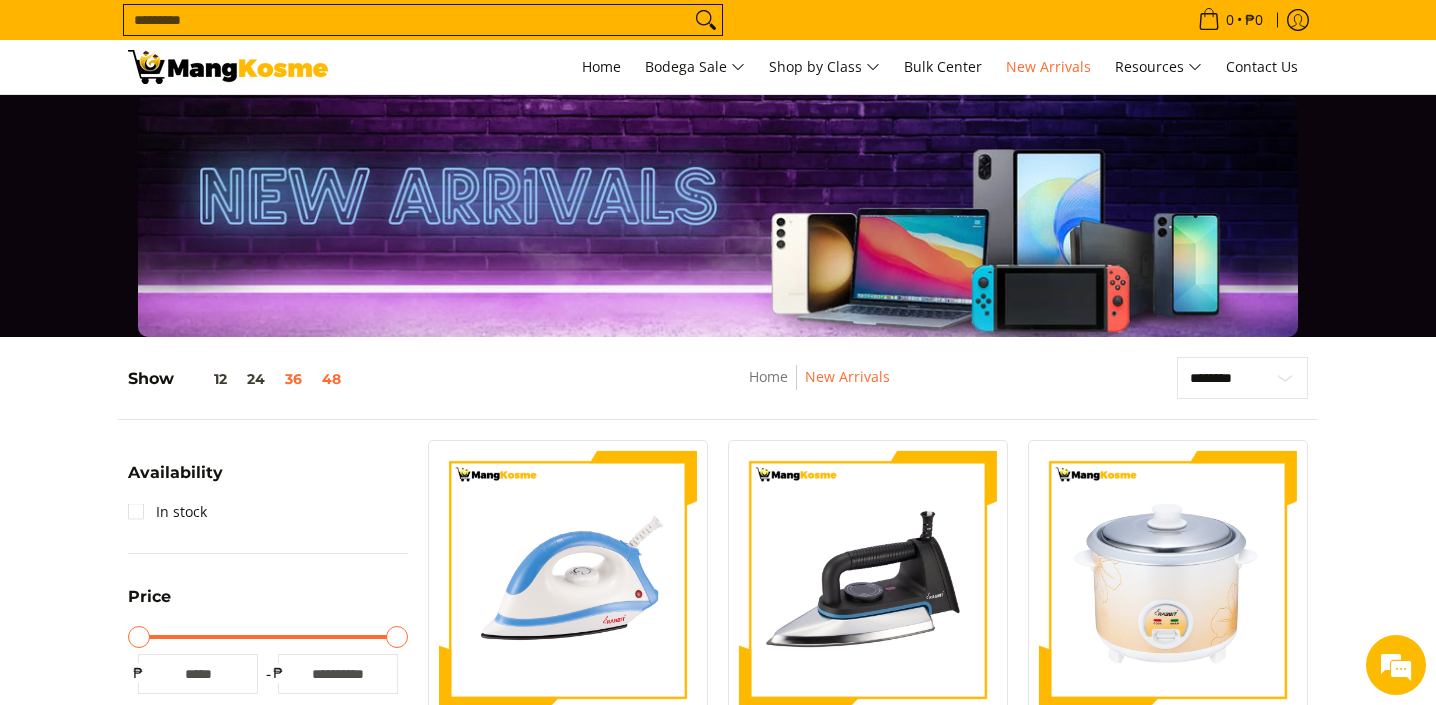 click on "48" at bounding box center (331, 379) 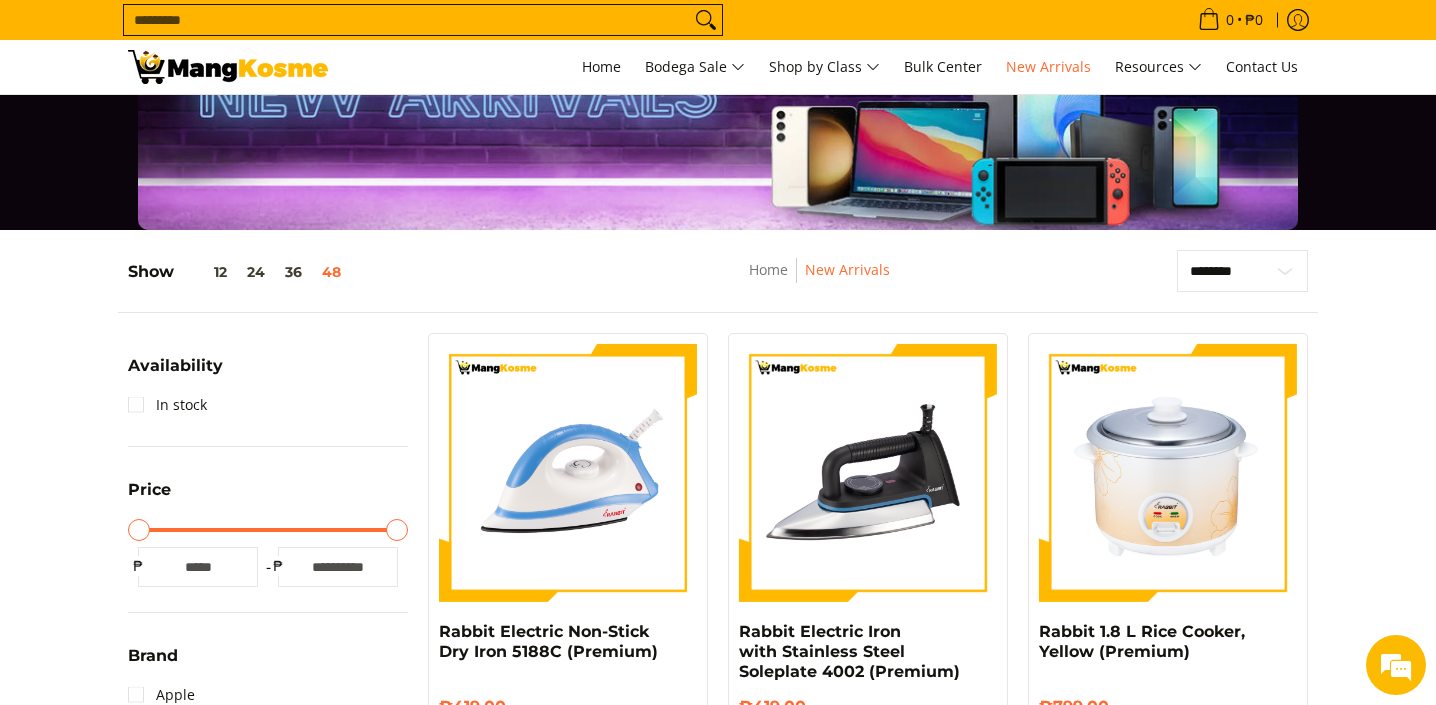 scroll, scrollTop: 0, scrollLeft: 0, axis: both 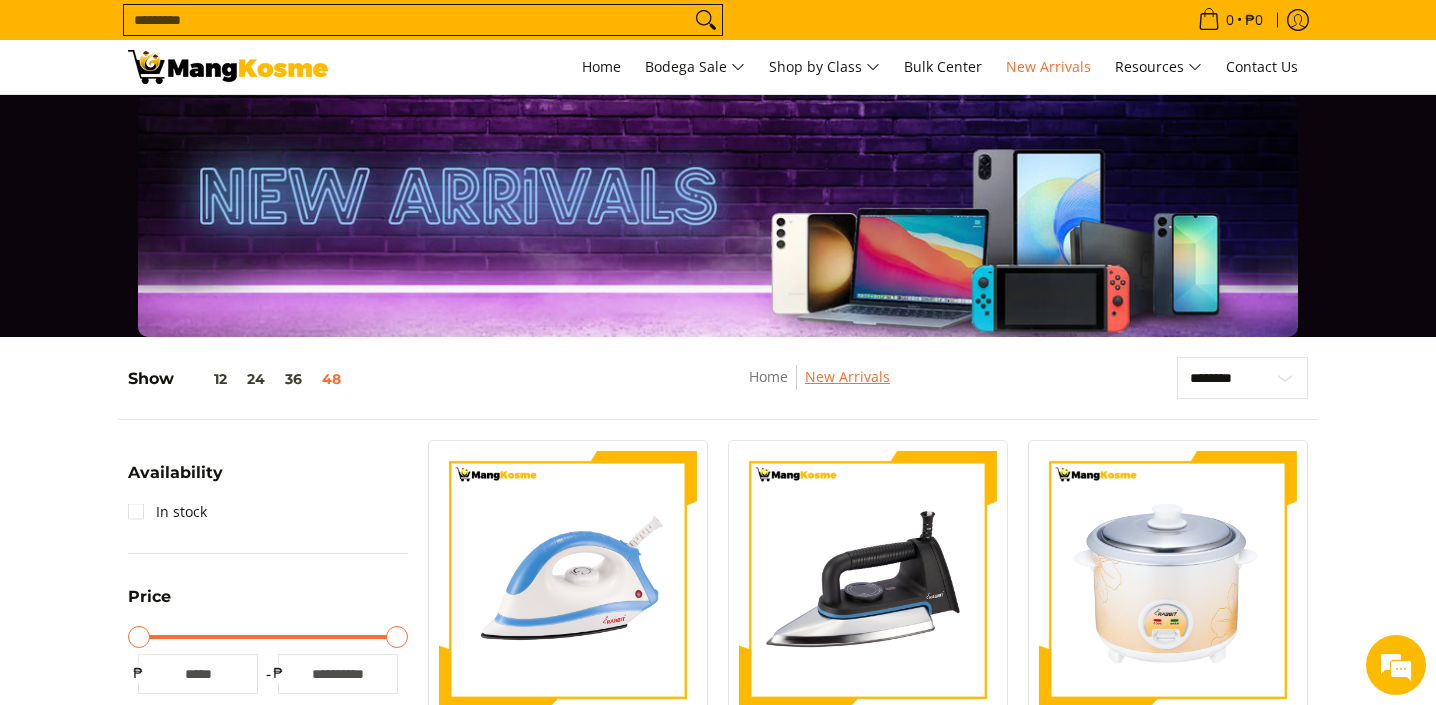 click on "New Arrivals" at bounding box center [847, 376] 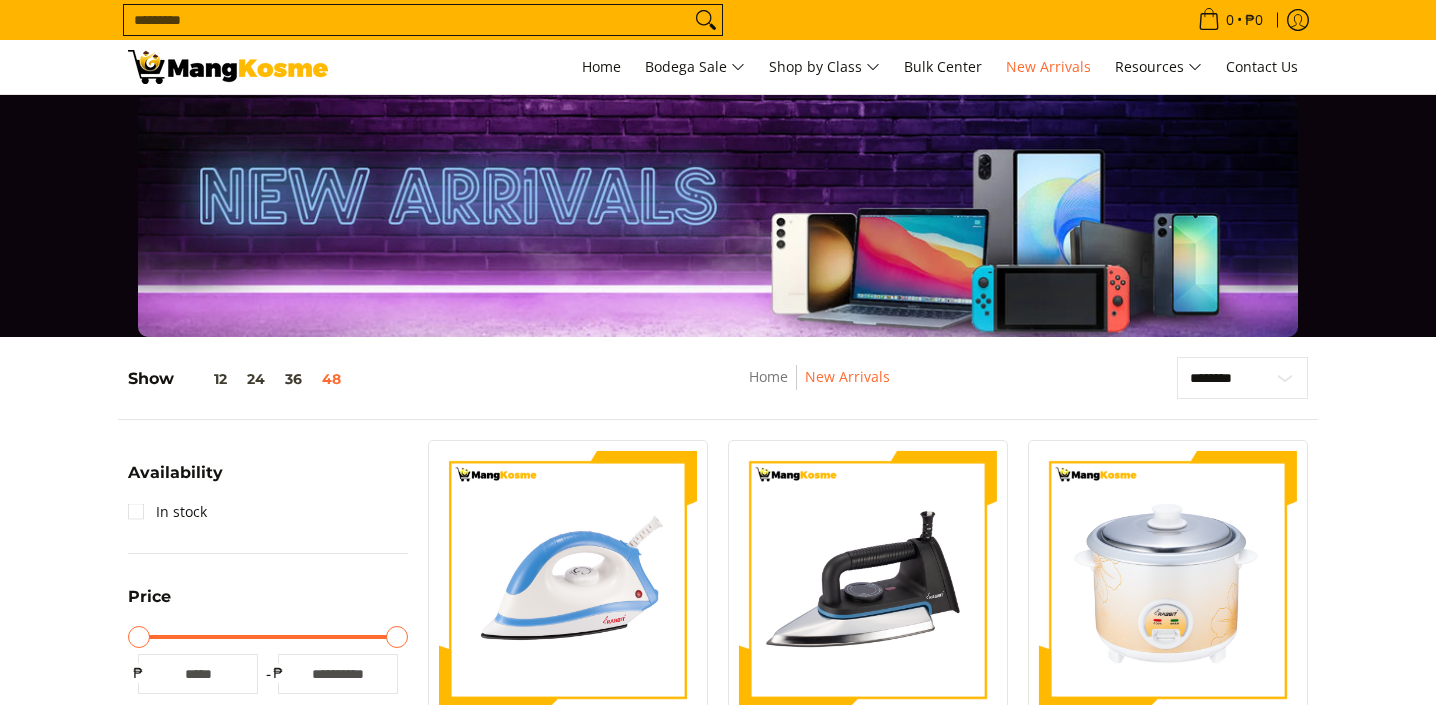 scroll, scrollTop: 0, scrollLeft: 0, axis: both 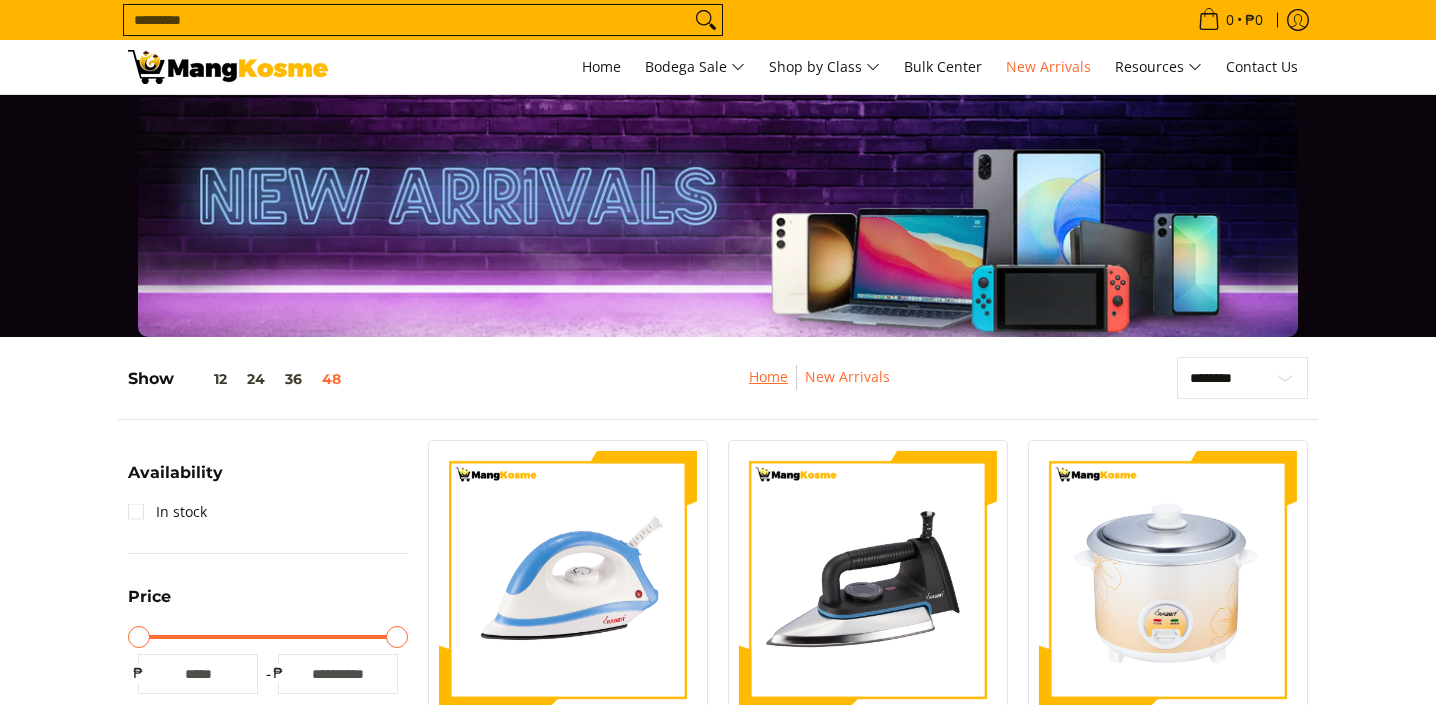 click on "Home" at bounding box center [768, 376] 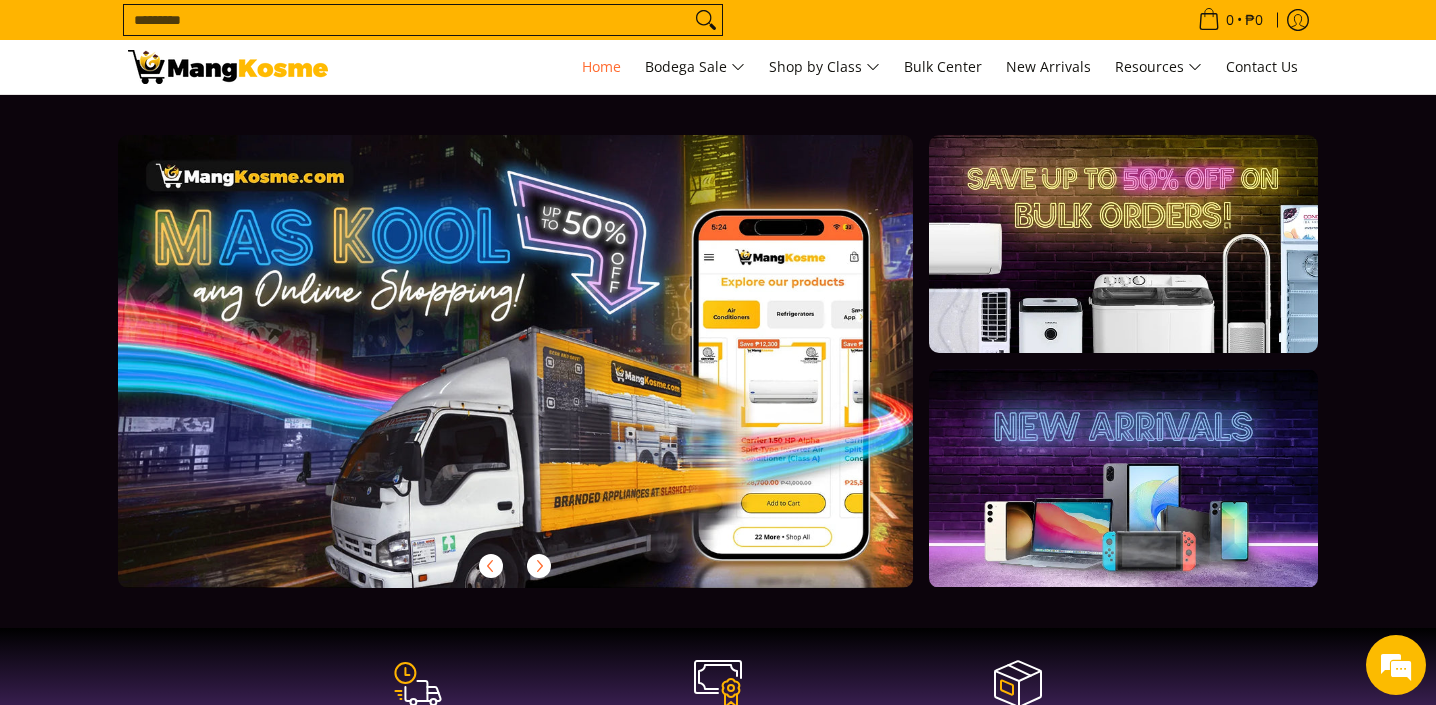 scroll, scrollTop: 0, scrollLeft: 0, axis: both 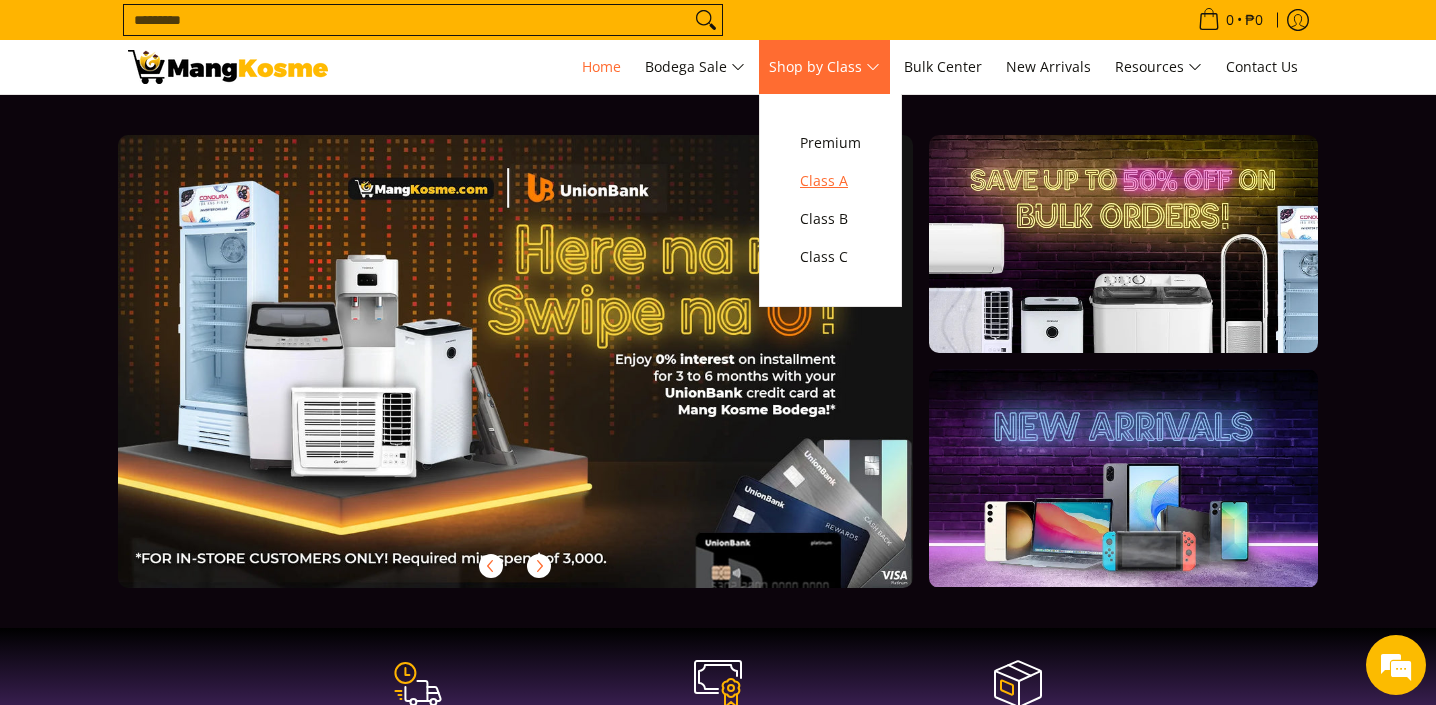 click on "Class A" at bounding box center [830, 181] 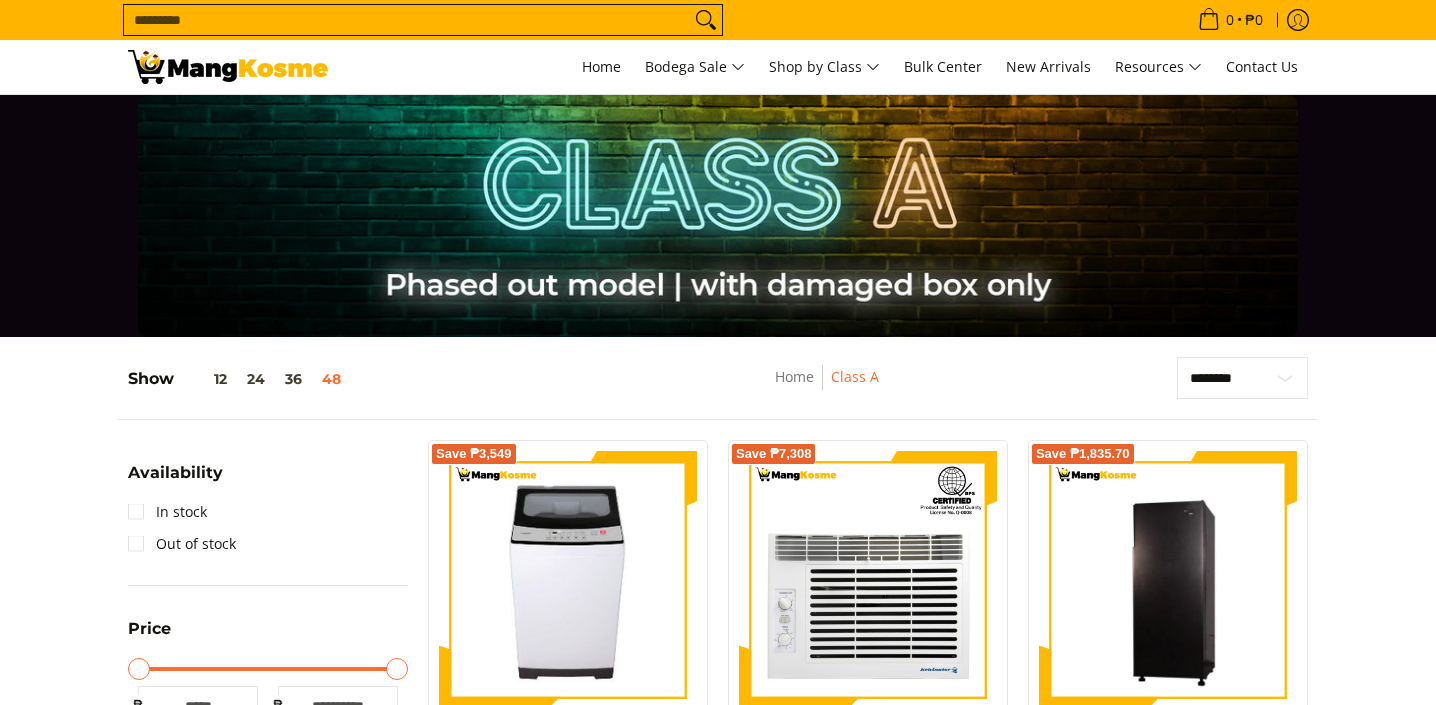 scroll, scrollTop: 0, scrollLeft: 0, axis: both 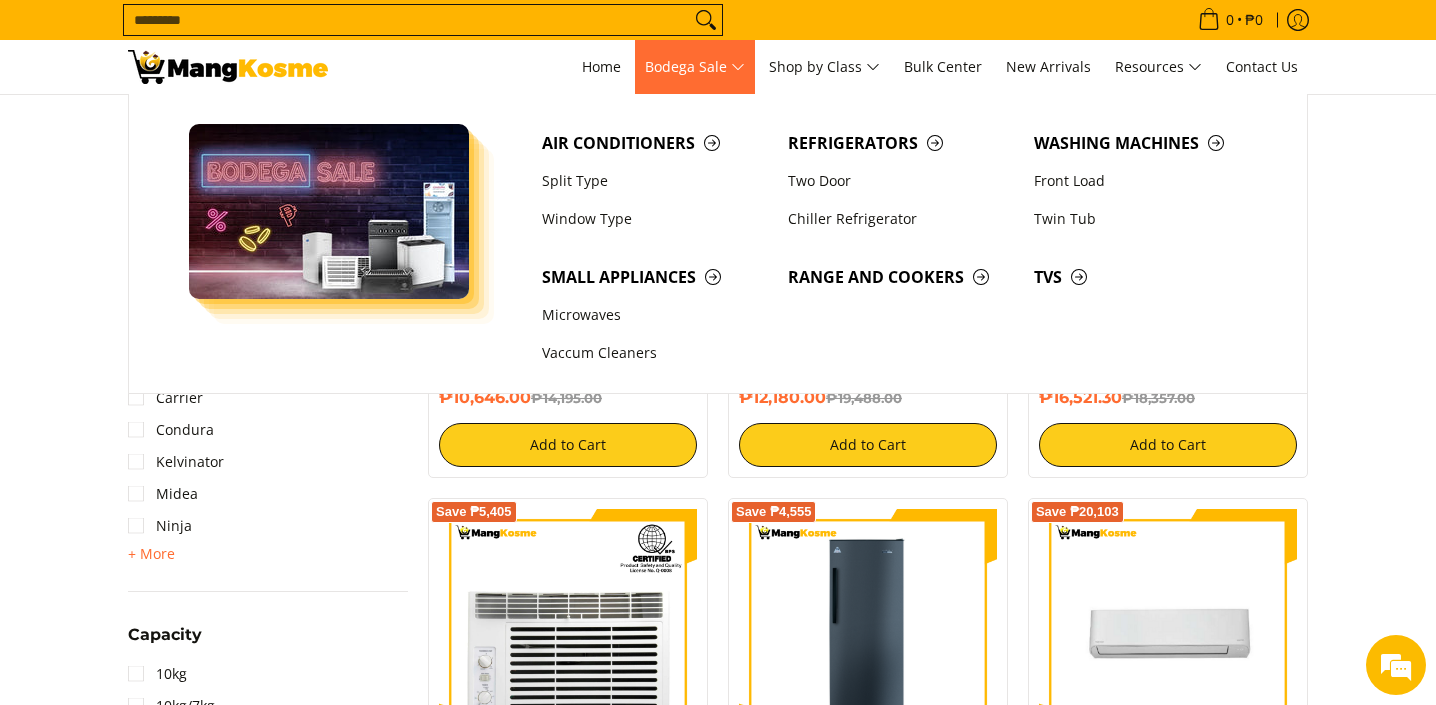 click on "Bodega Sale" at bounding box center (695, 67) 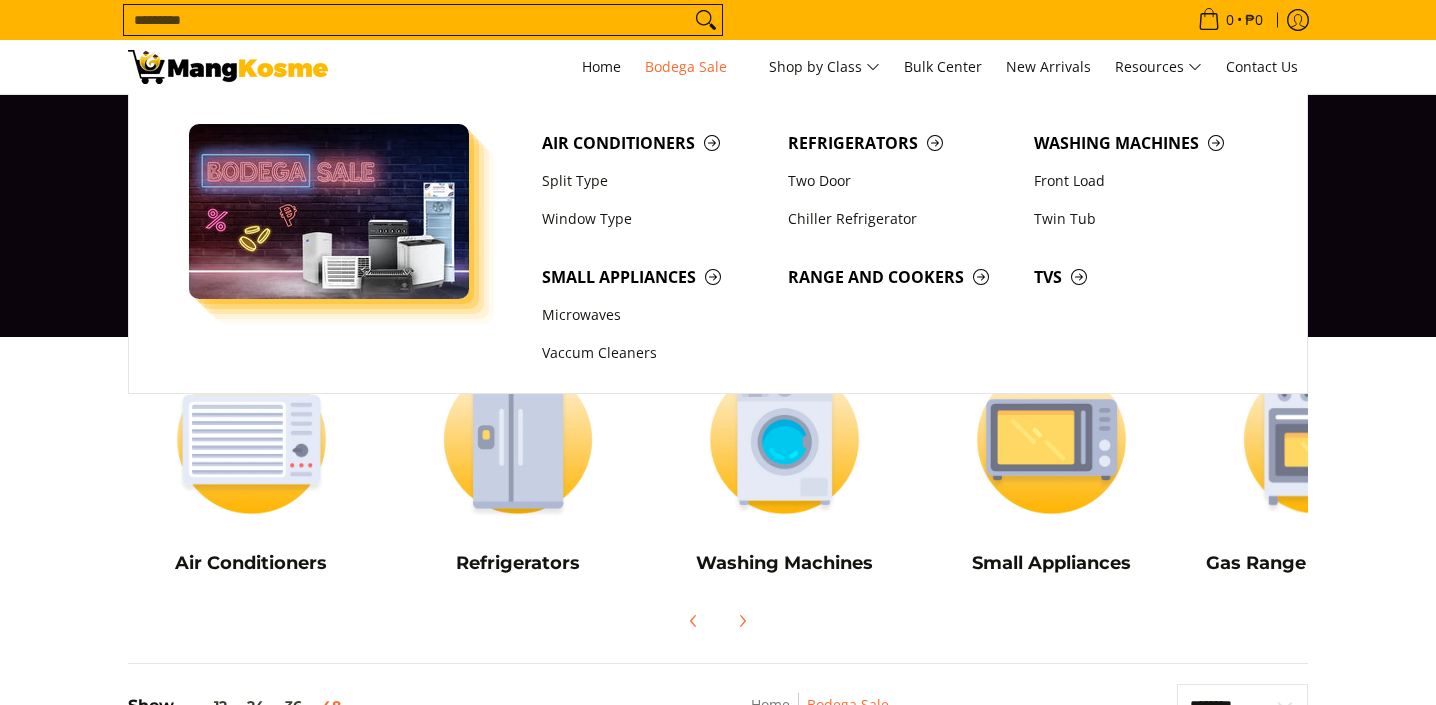 scroll, scrollTop: 0, scrollLeft: 0, axis: both 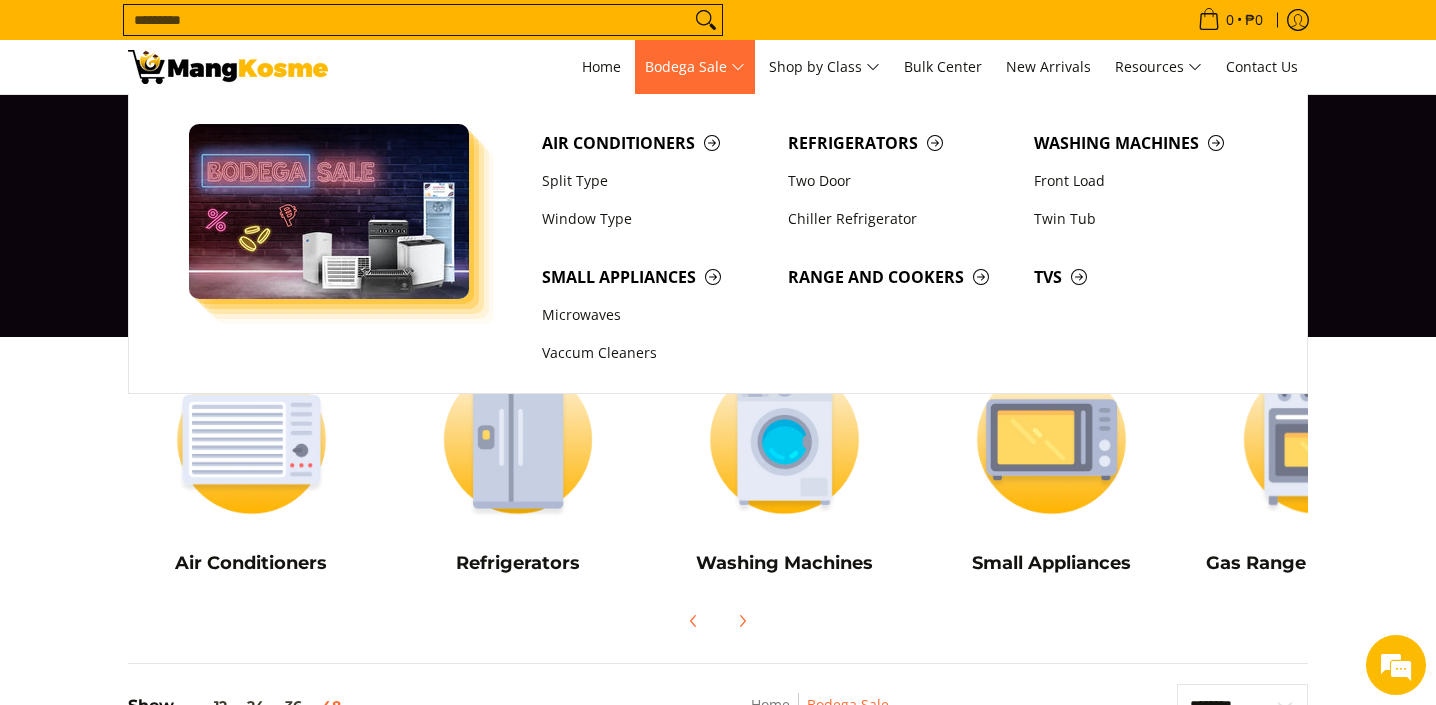 click on "Bodega Sale" at bounding box center [695, 67] 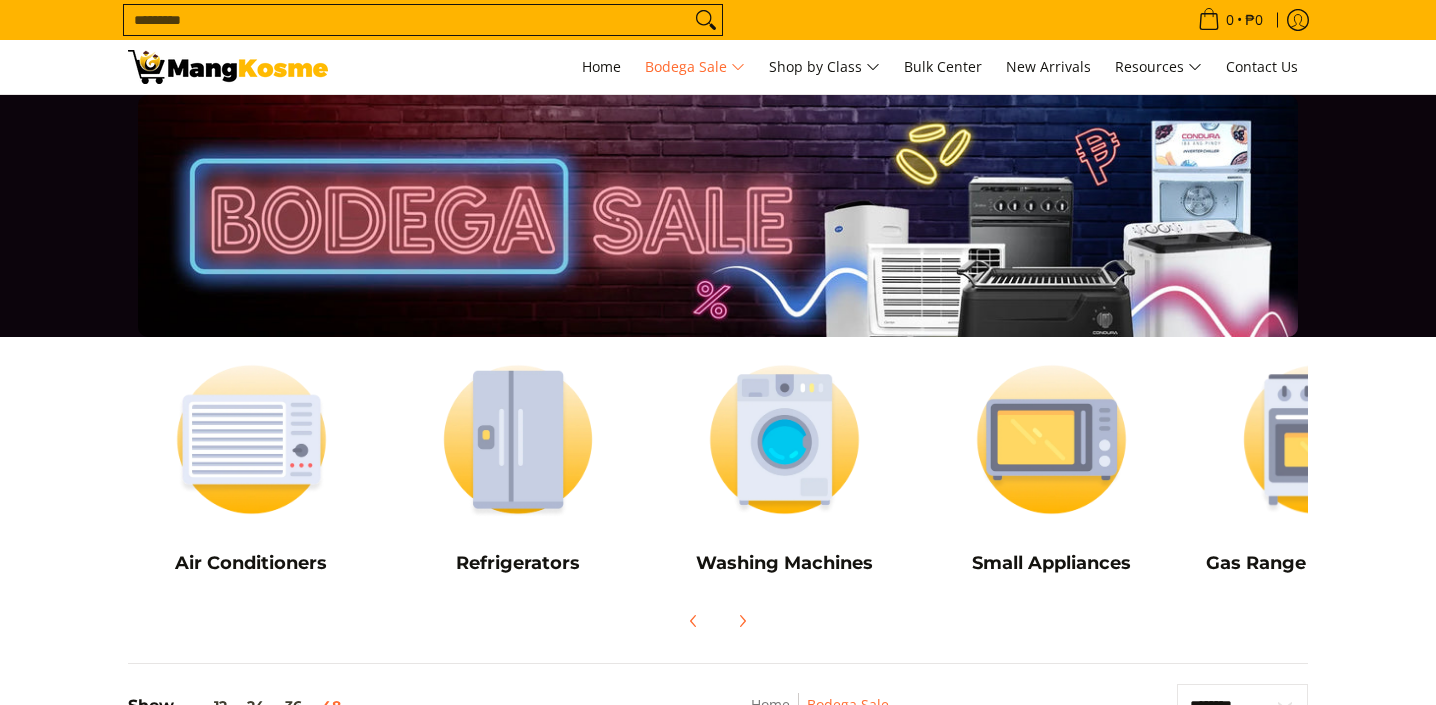 scroll, scrollTop: 0, scrollLeft: 0, axis: both 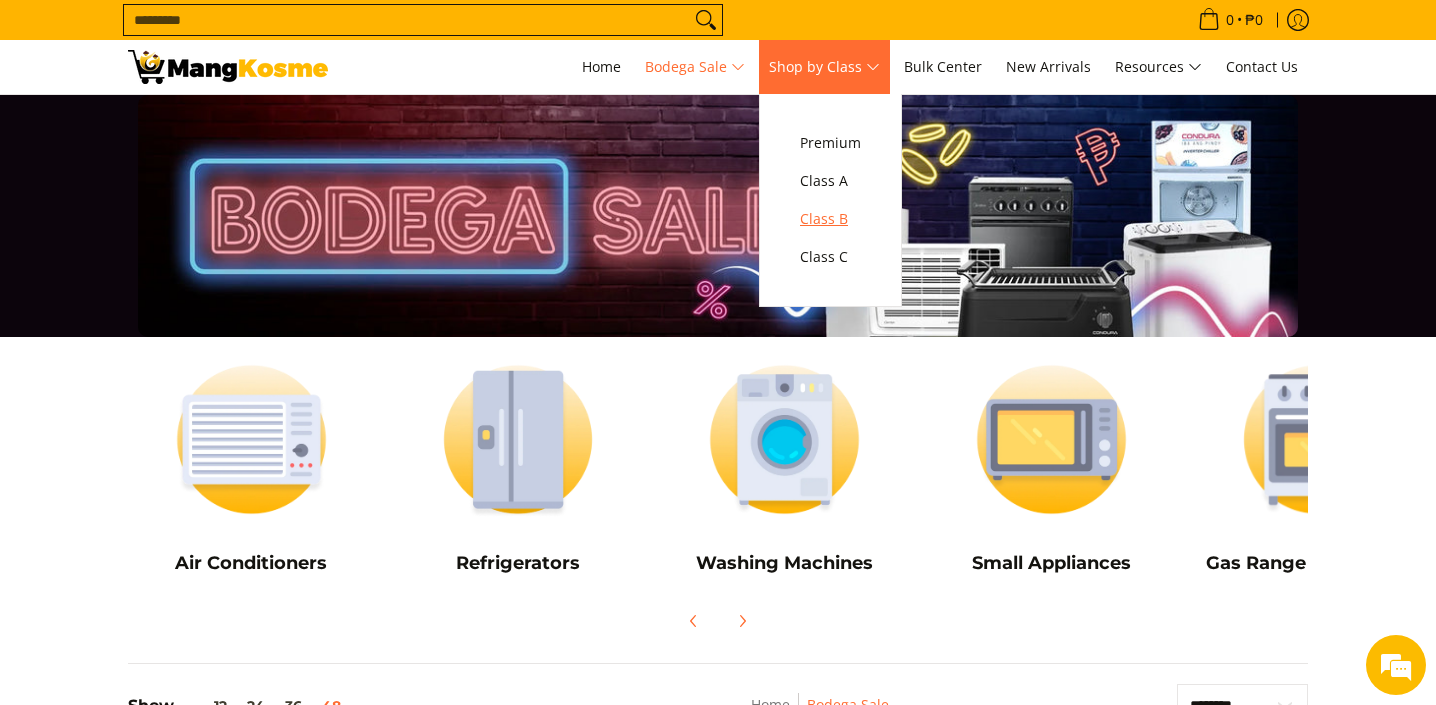 click on "Class B" at bounding box center [830, 219] 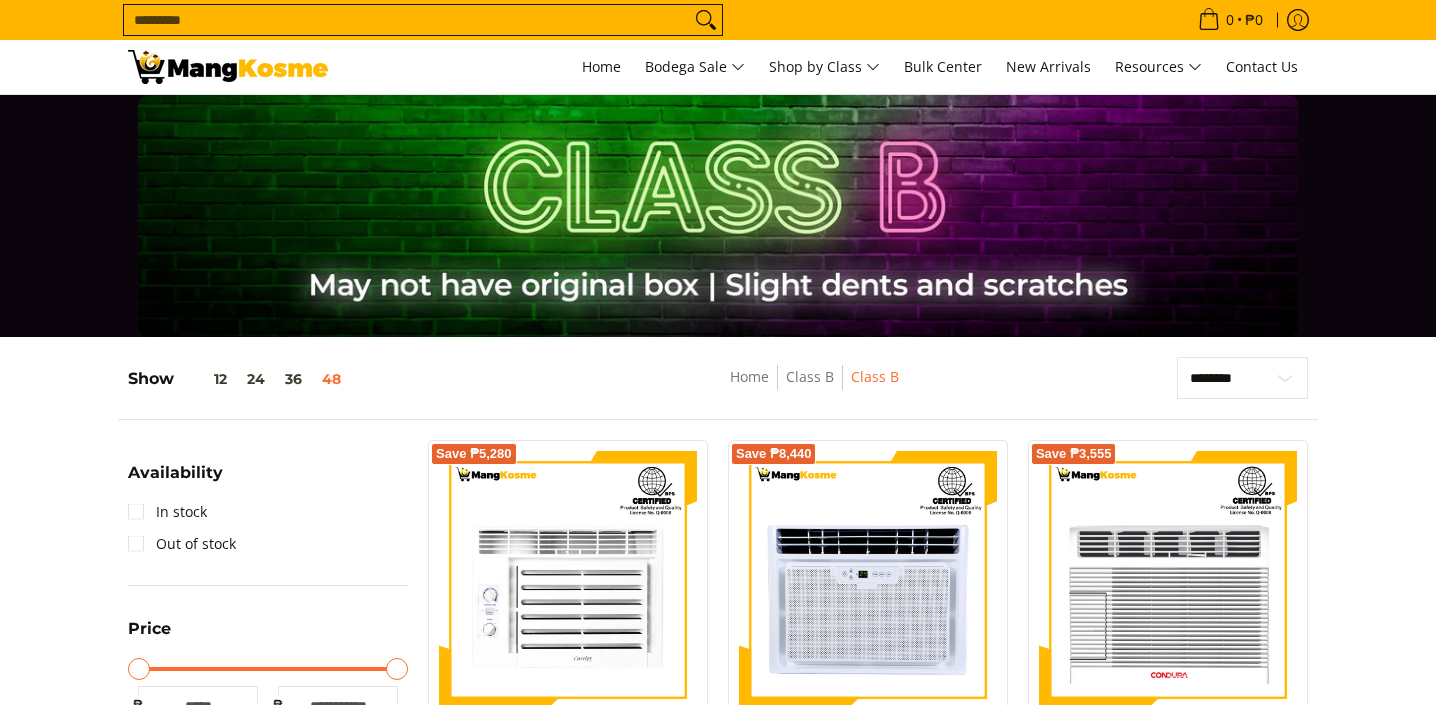 scroll, scrollTop: 0, scrollLeft: 0, axis: both 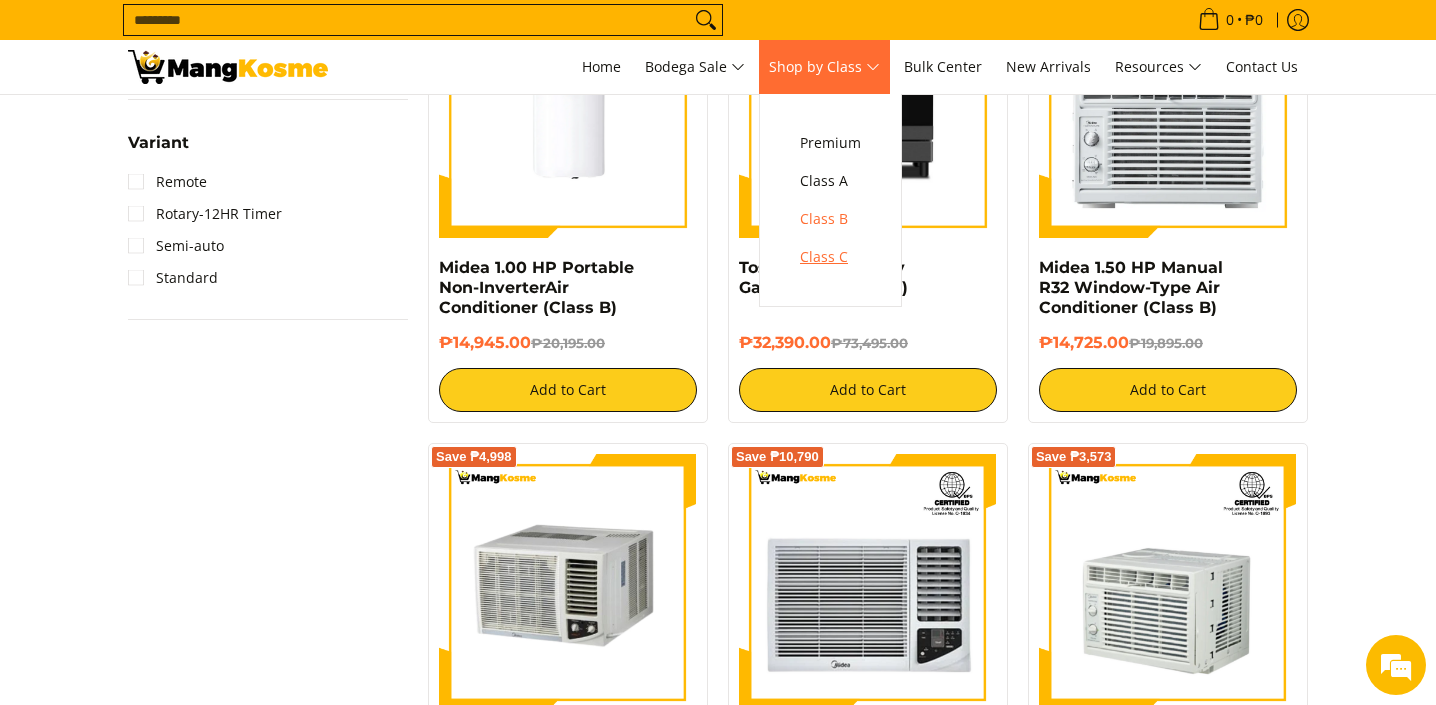 click on "Class C" at bounding box center (830, 257) 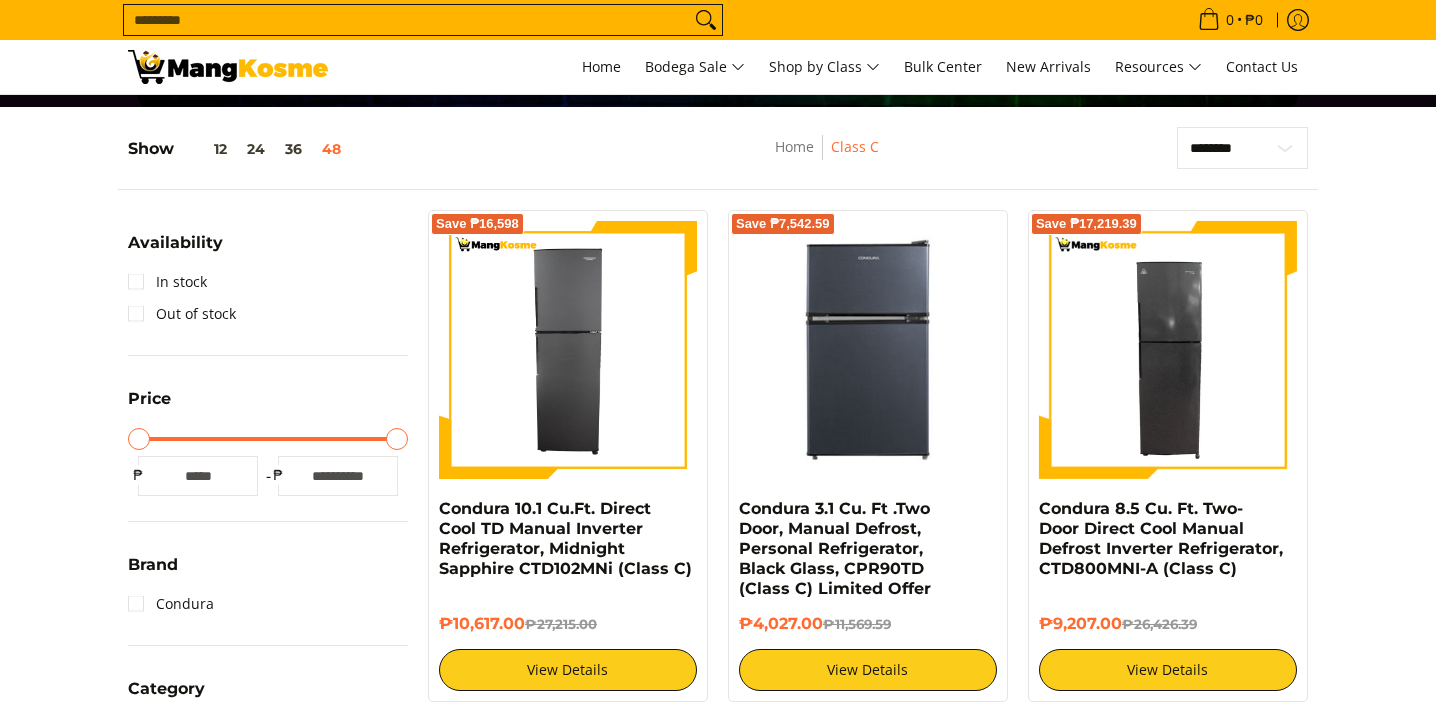 scroll, scrollTop: 0, scrollLeft: 0, axis: both 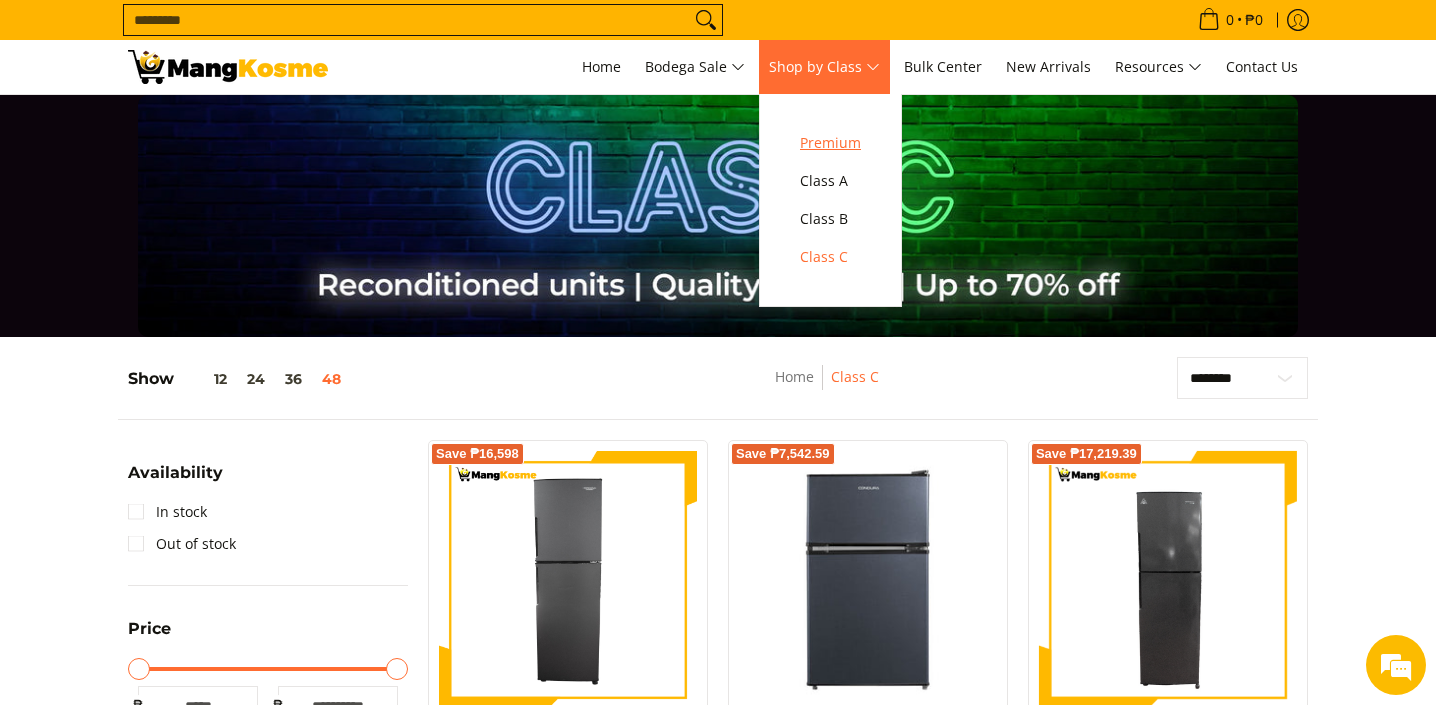 click on "Premium" at bounding box center [830, 143] 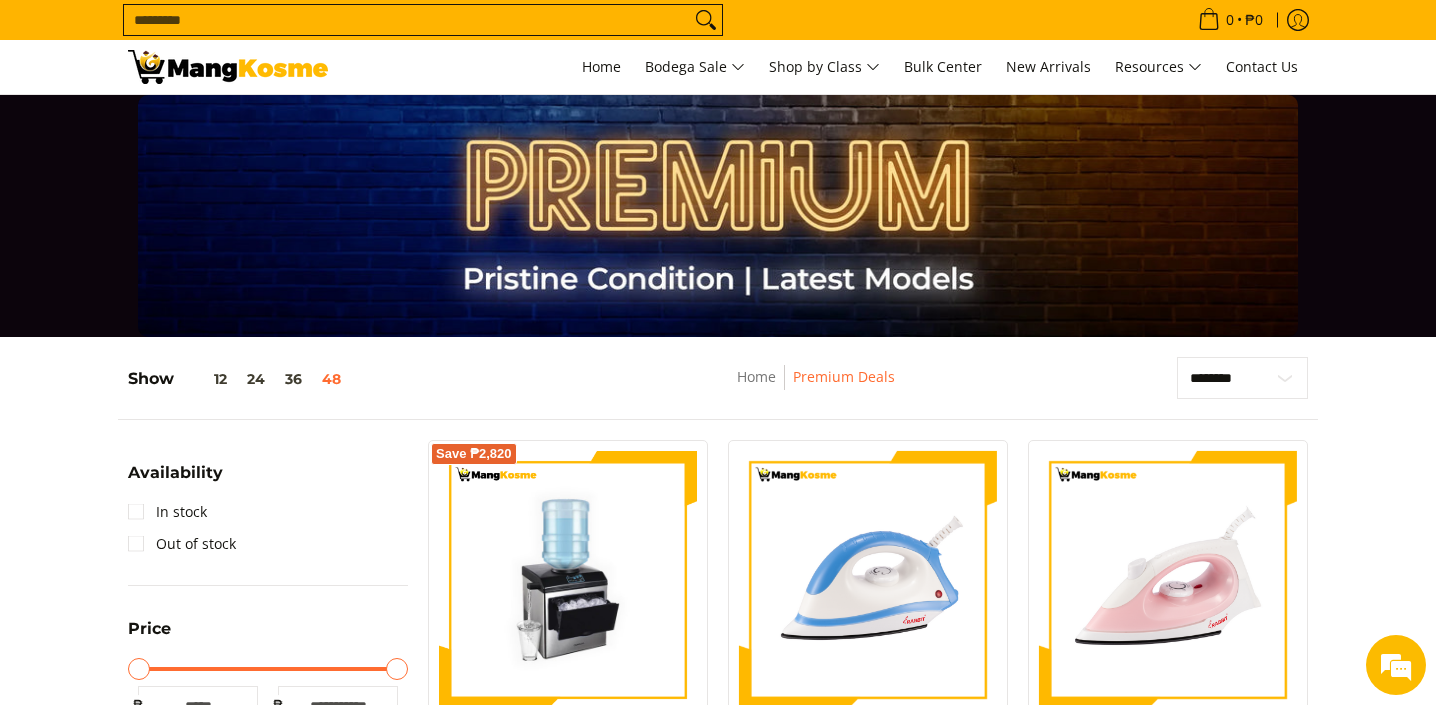 scroll, scrollTop: 0, scrollLeft: 0, axis: both 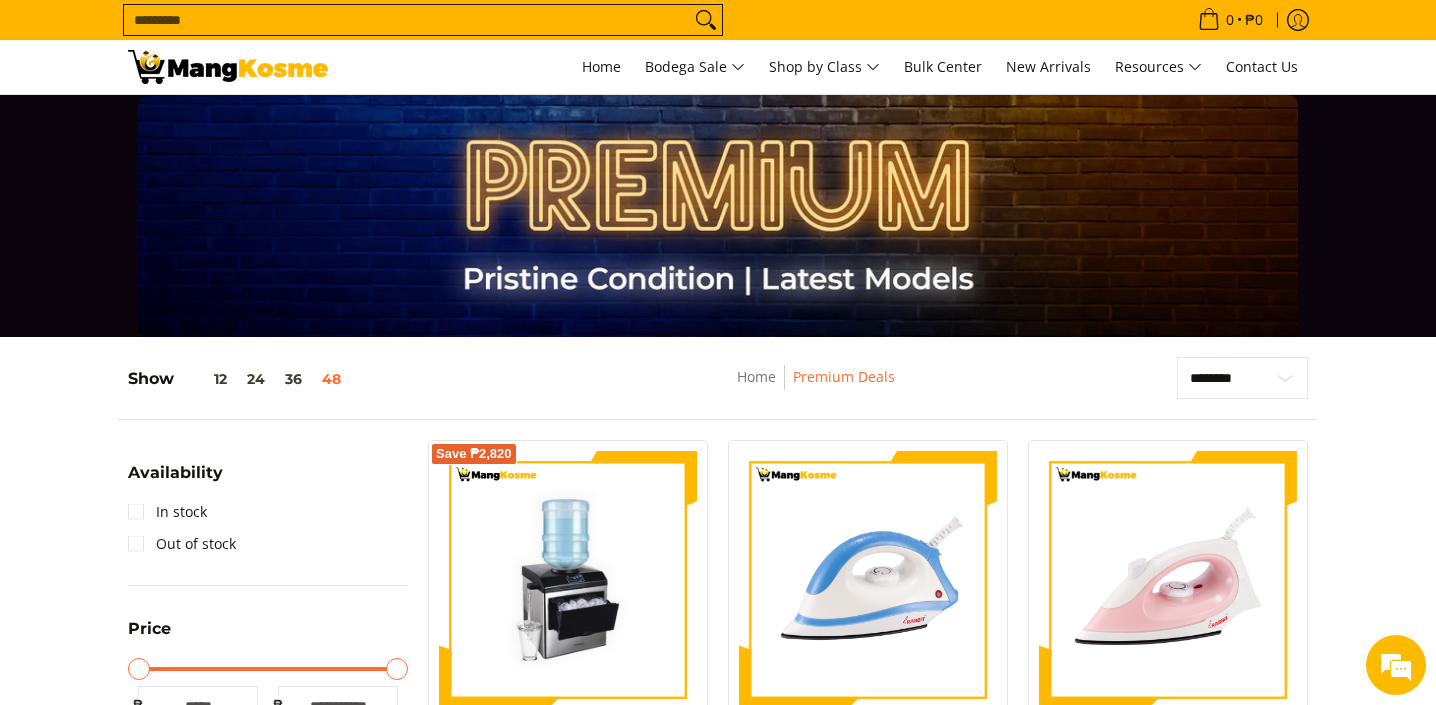 select on "**********" 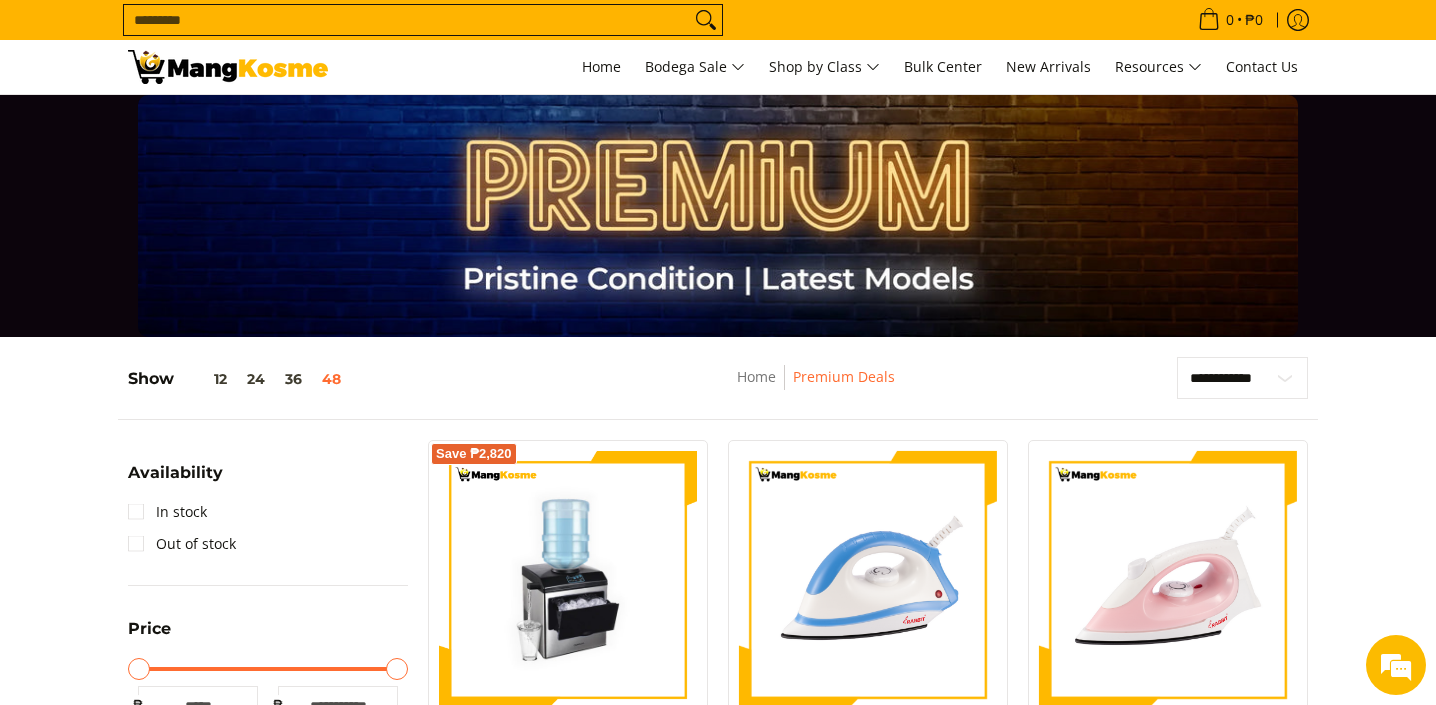 click on "**********" at bounding box center [1242, 378] 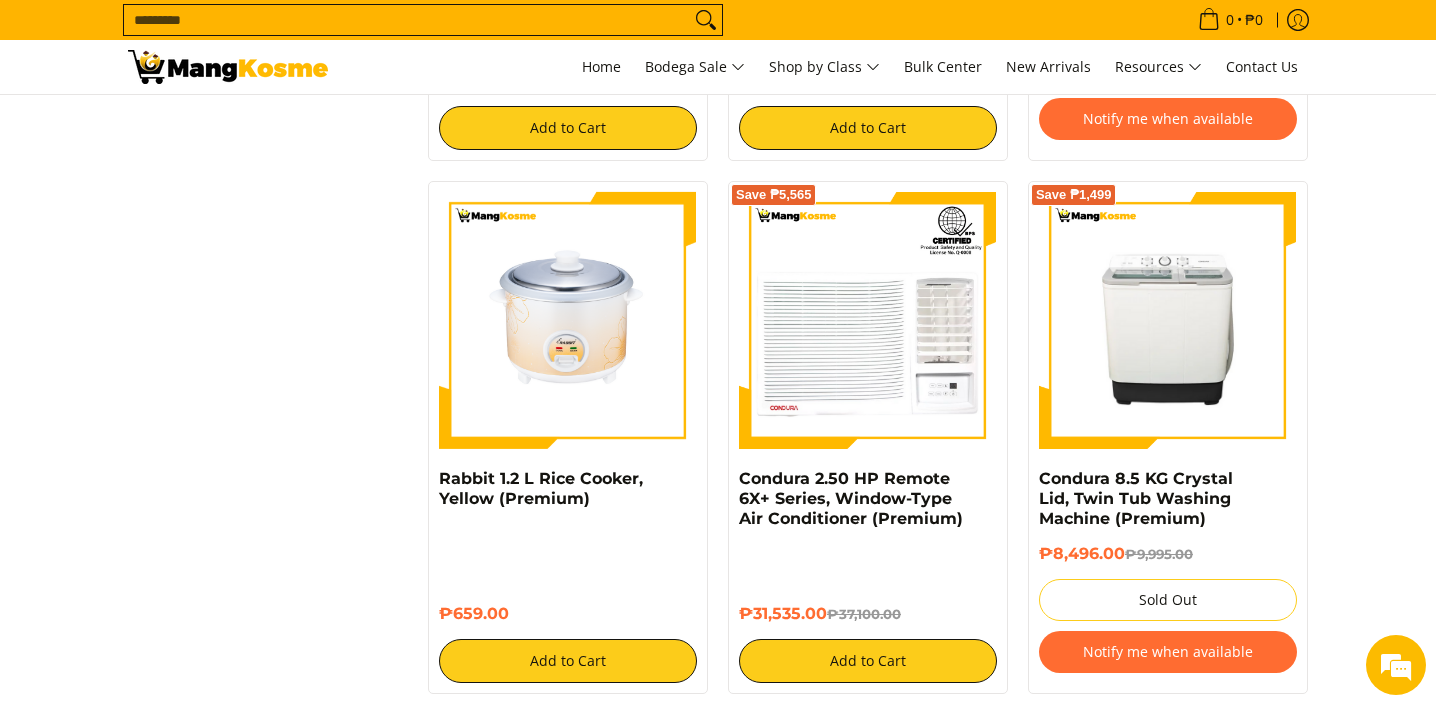 scroll, scrollTop: 2853, scrollLeft: 0, axis: vertical 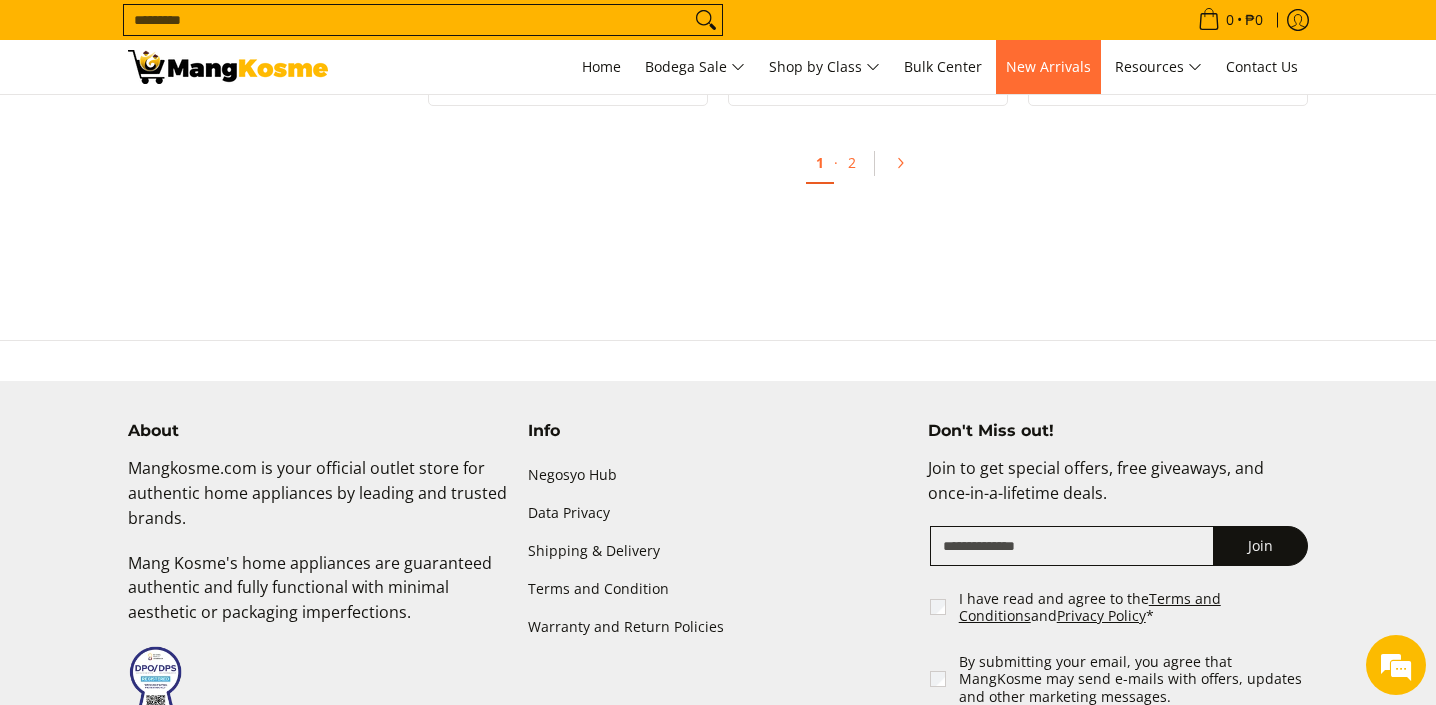 click on "New Arrivals" at bounding box center [1048, 66] 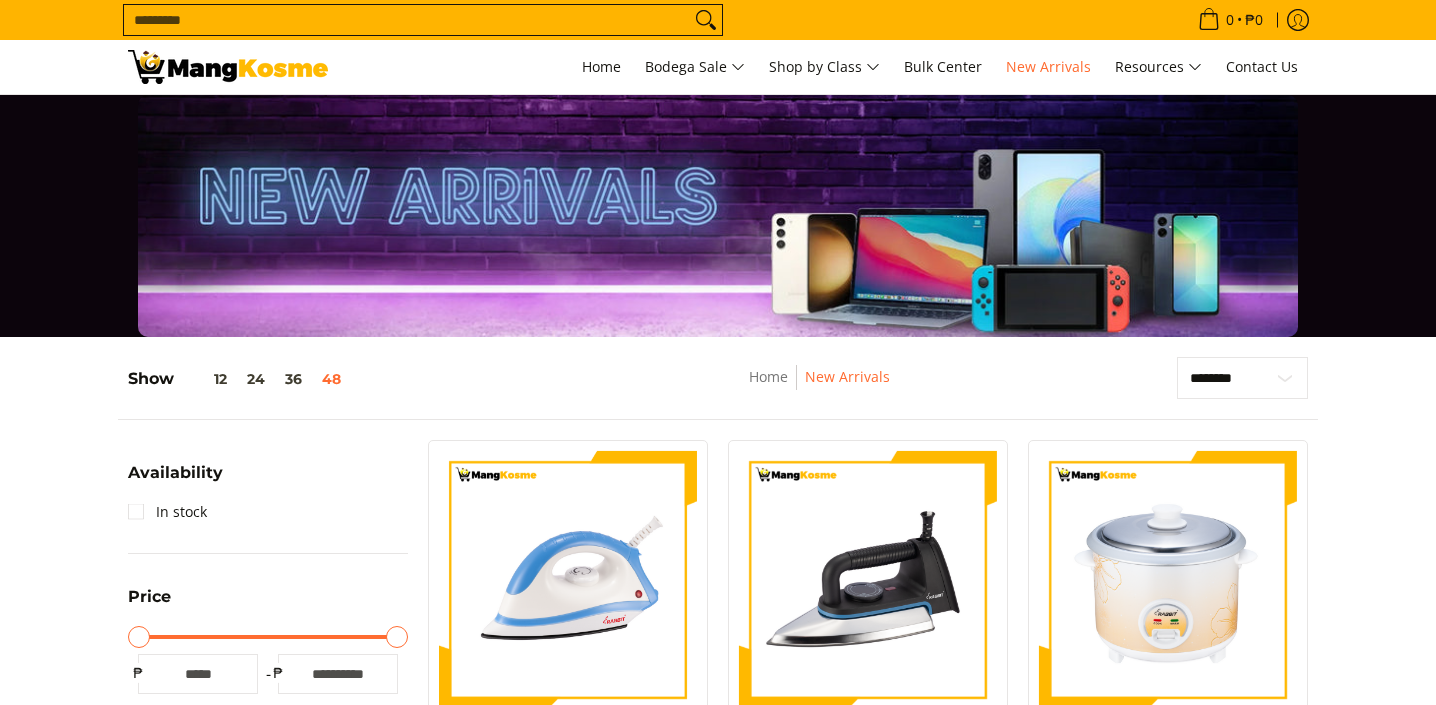scroll, scrollTop: 0, scrollLeft: 0, axis: both 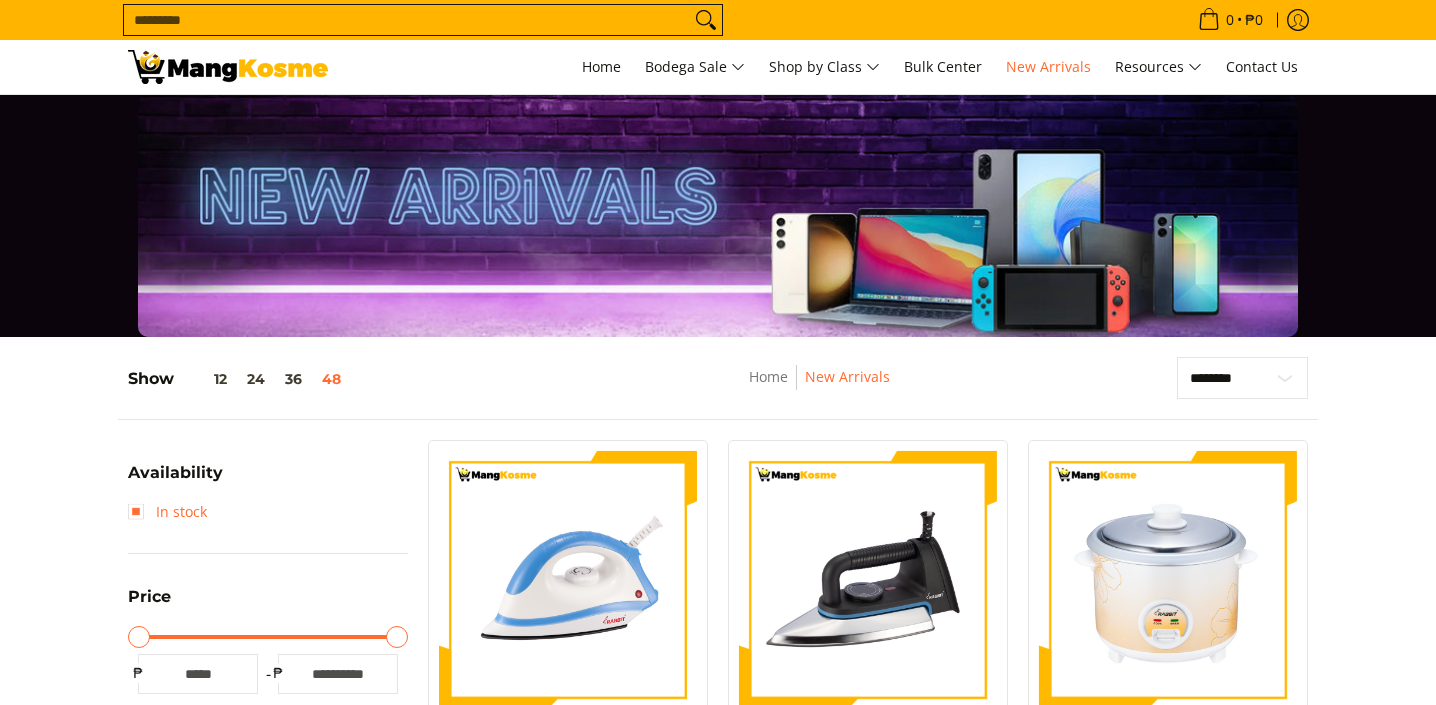 click on "In stock" at bounding box center (167, 512) 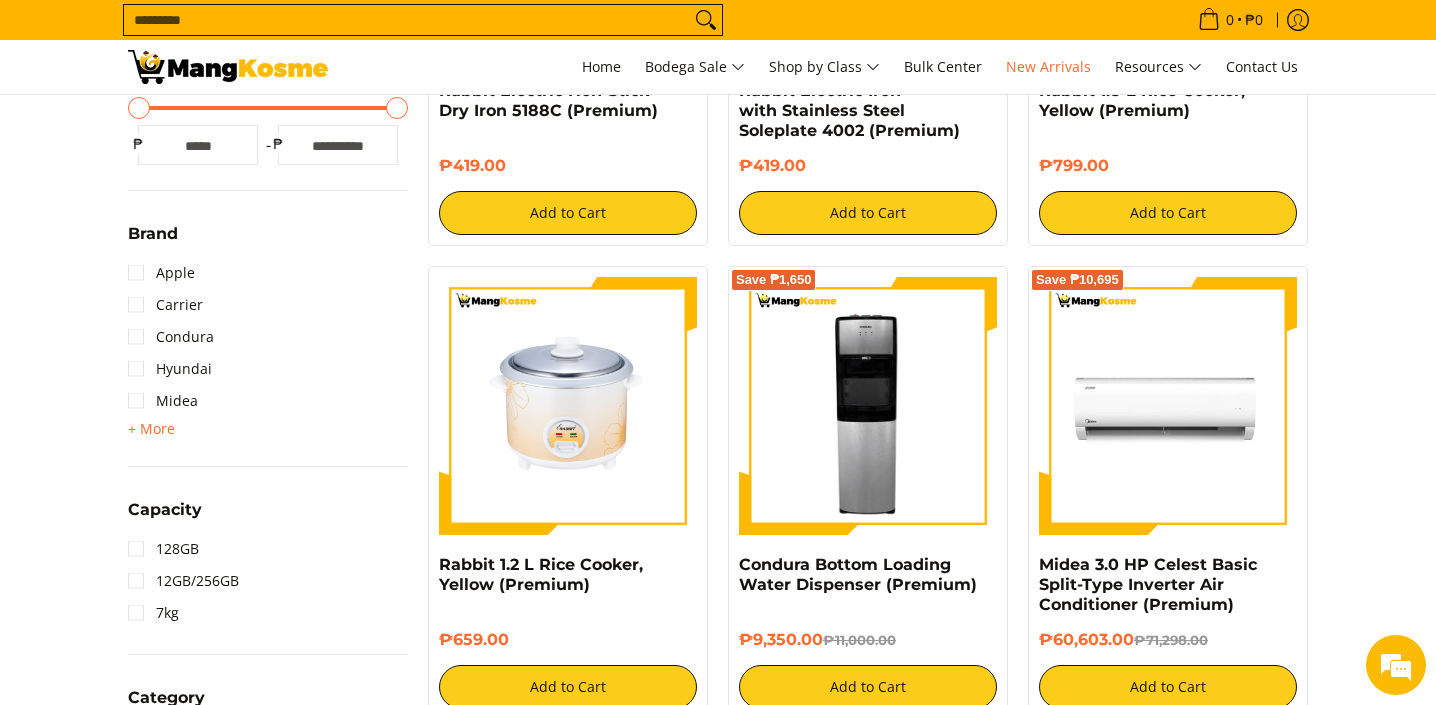 scroll, scrollTop: 674, scrollLeft: 0, axis: vertical 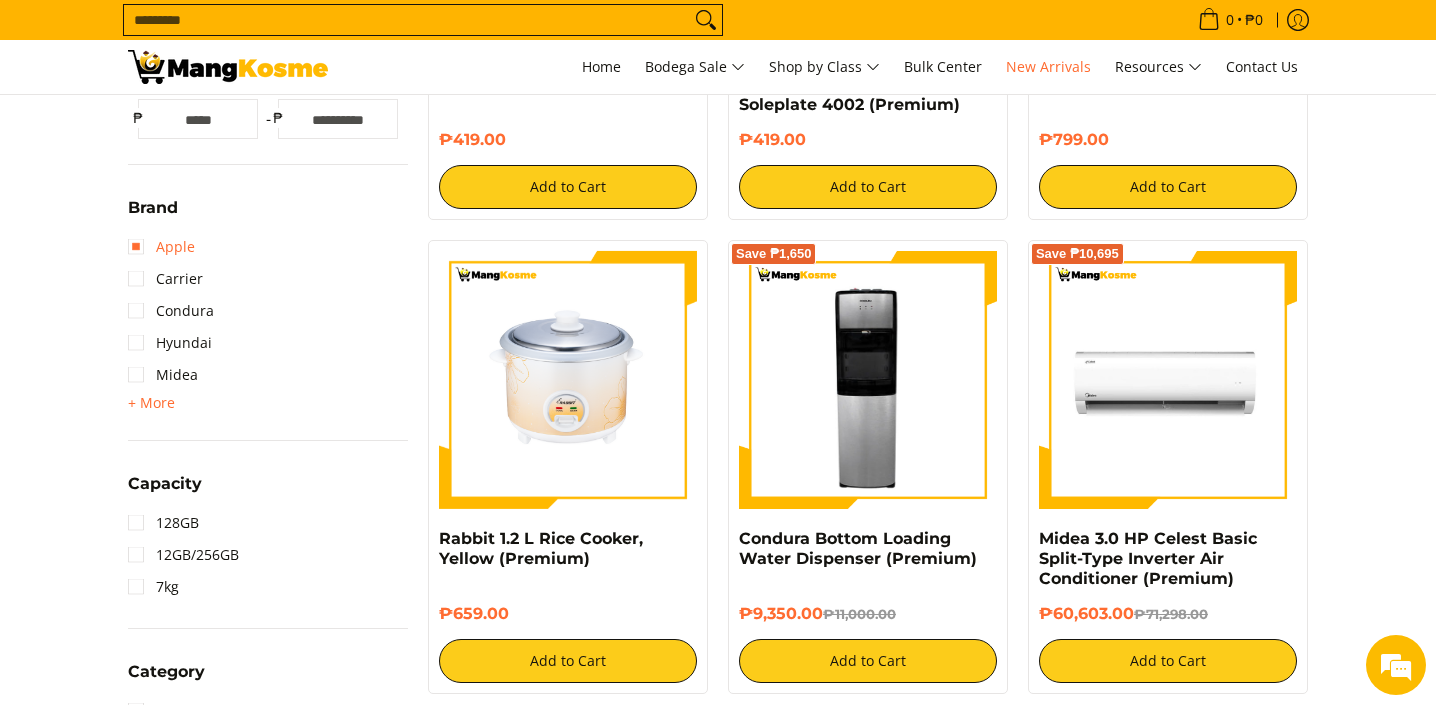 click on "Apple" at bounding box center (161, 247) 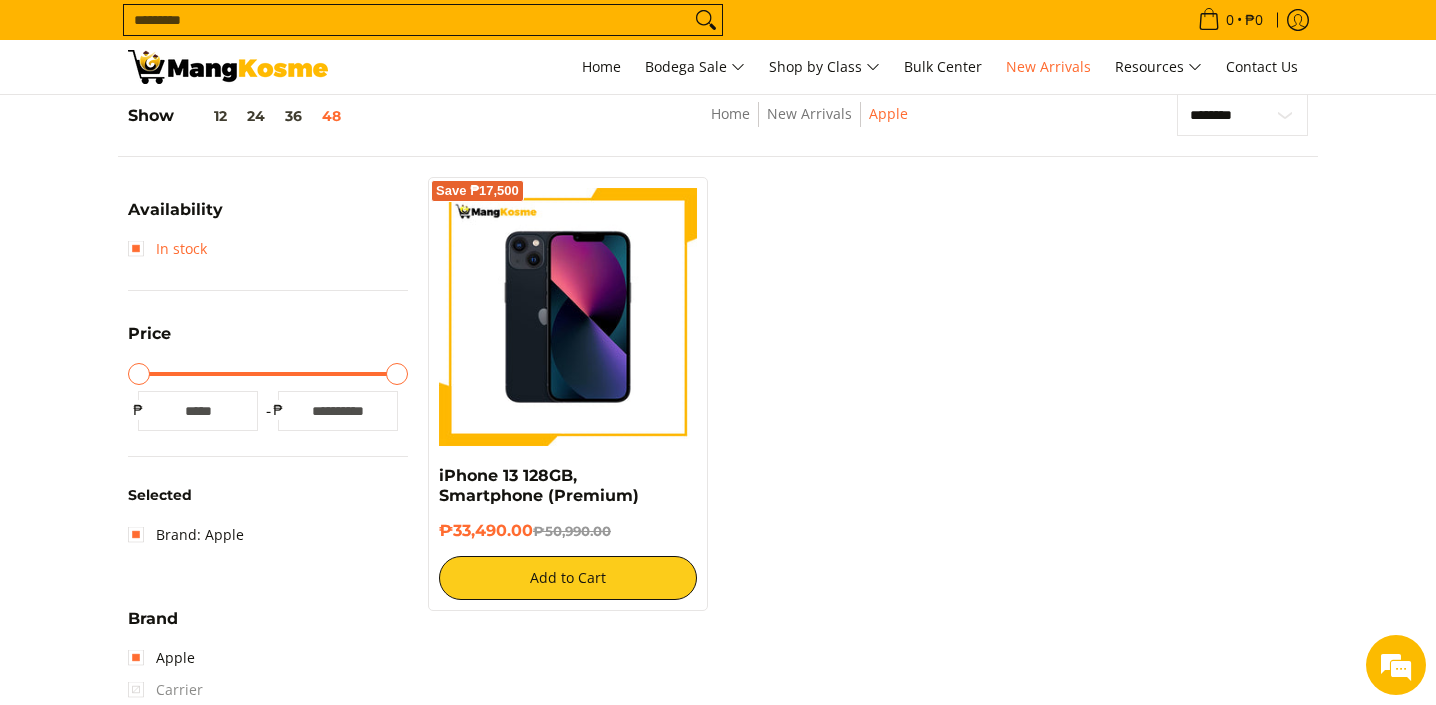 scroll, scrollTop: 261, scrollLeft: 0, axis: vertical 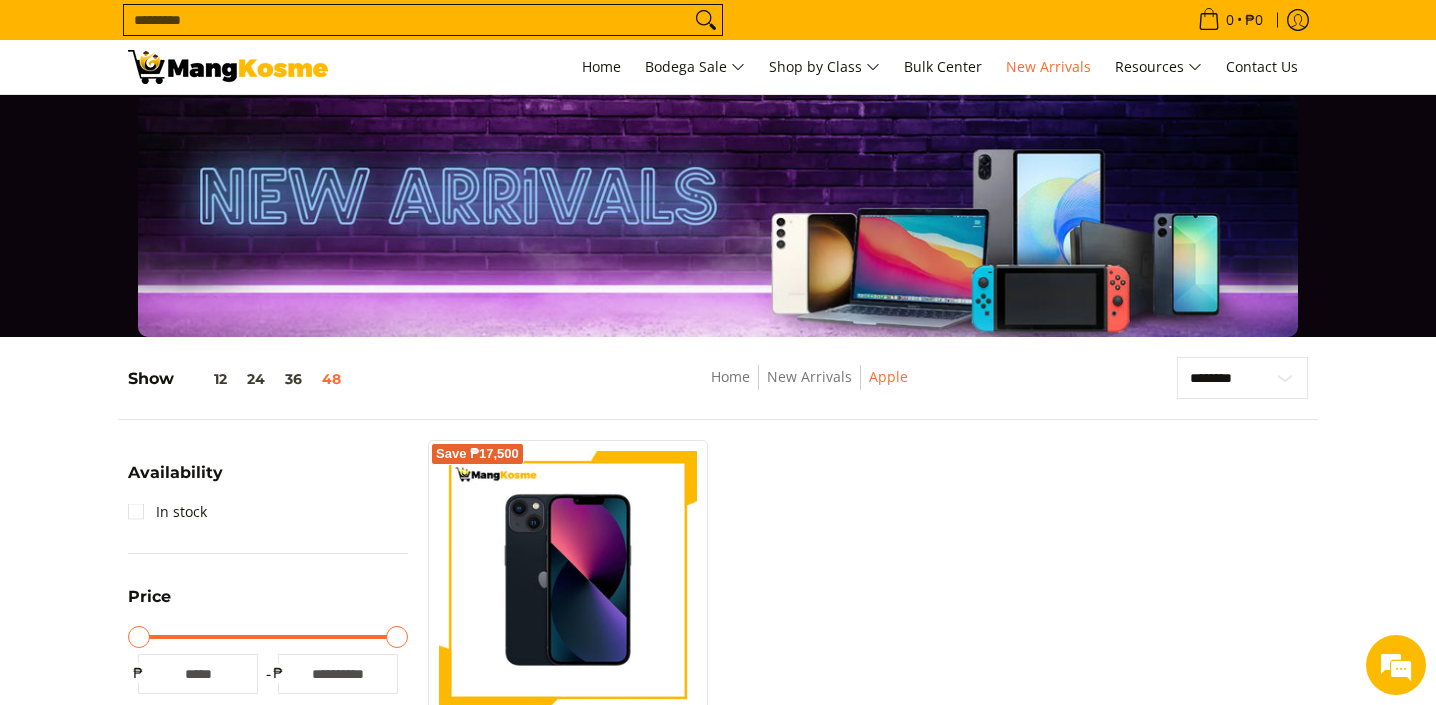 click on "Home New Arrivals Apple" at bounding box center [809, 387] 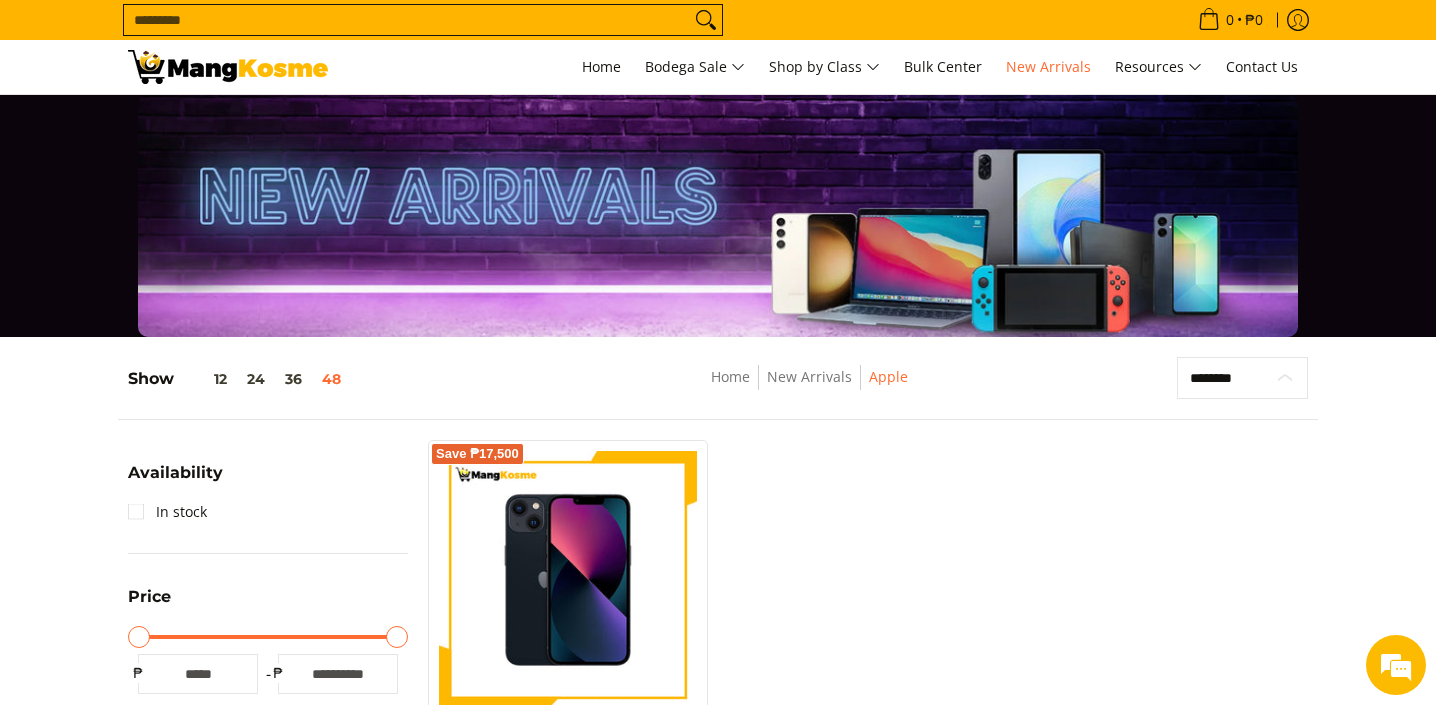 click on "**********" at bounding box center [1242, 378] 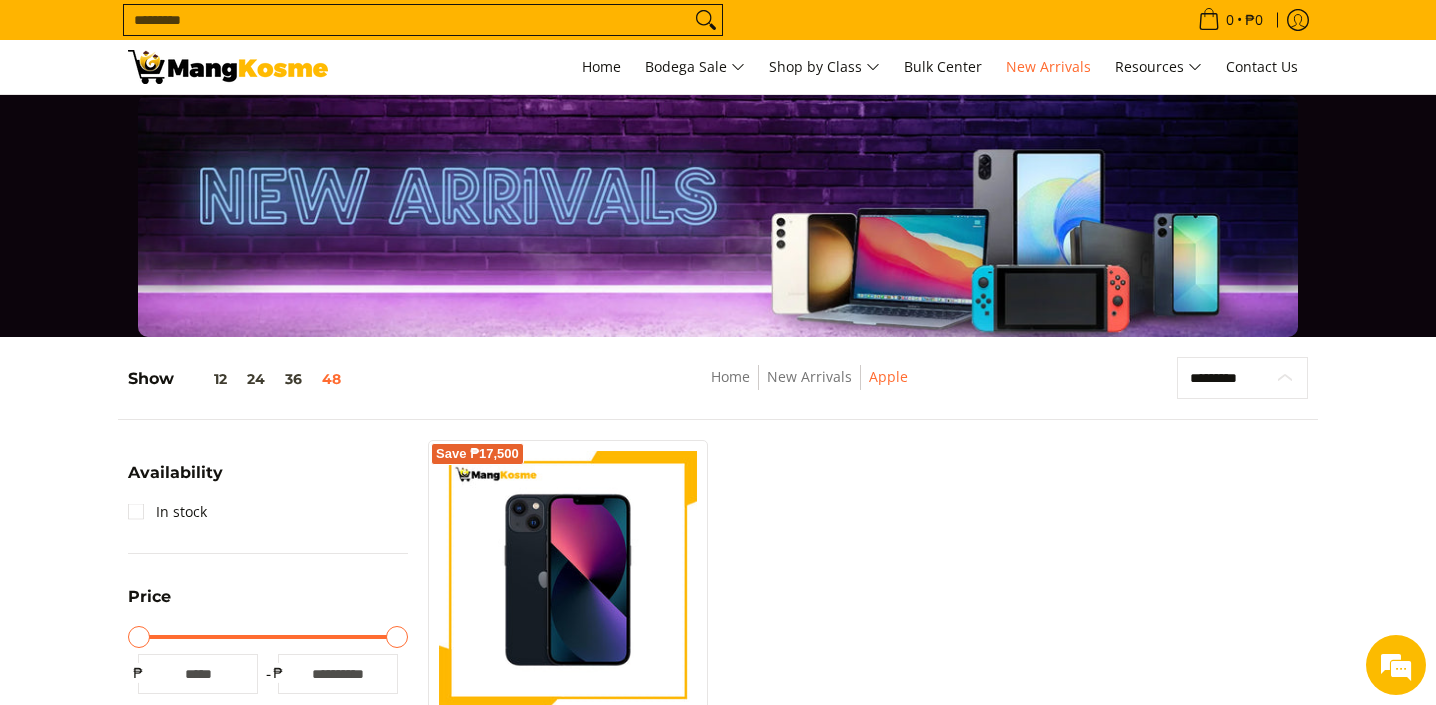 click on "**********" at bounding box center (1242, 378) 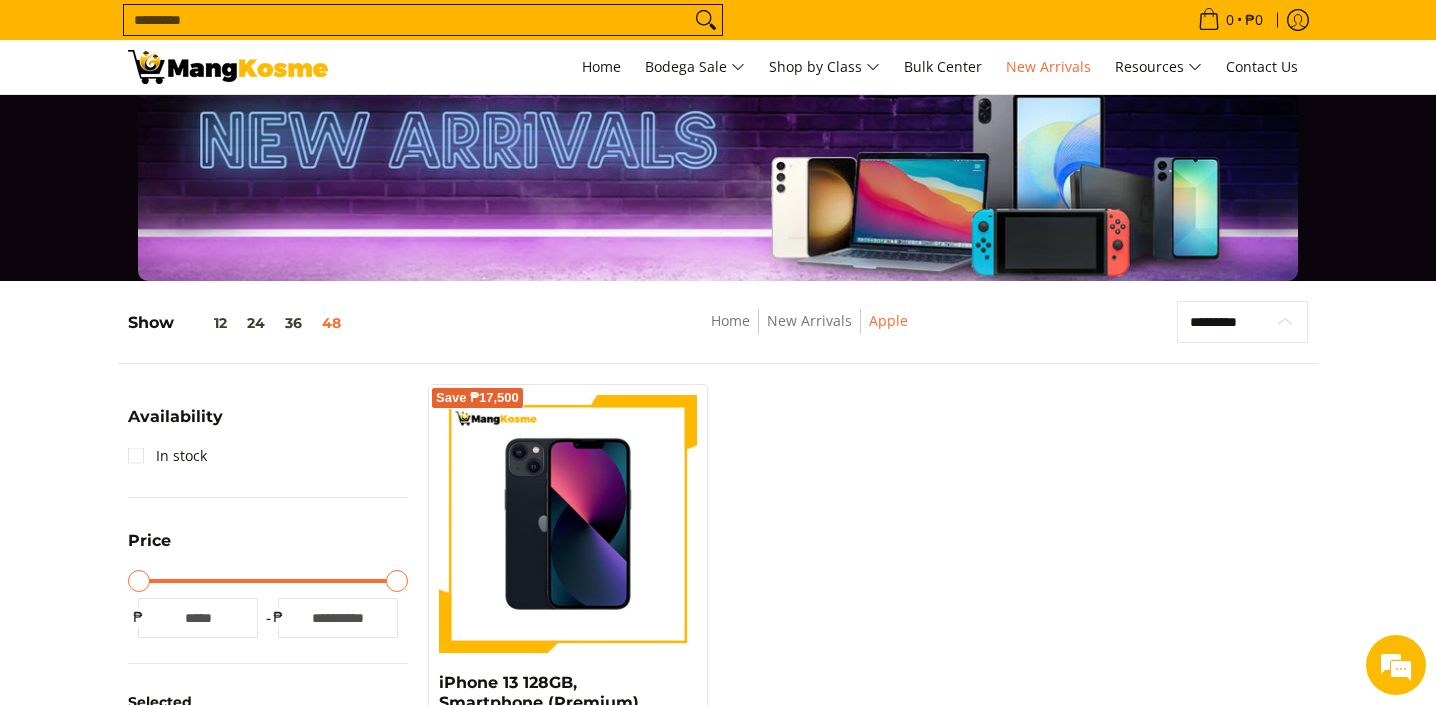 scroll, scrollTop: 0, scrollLeft: 0, axis: both 